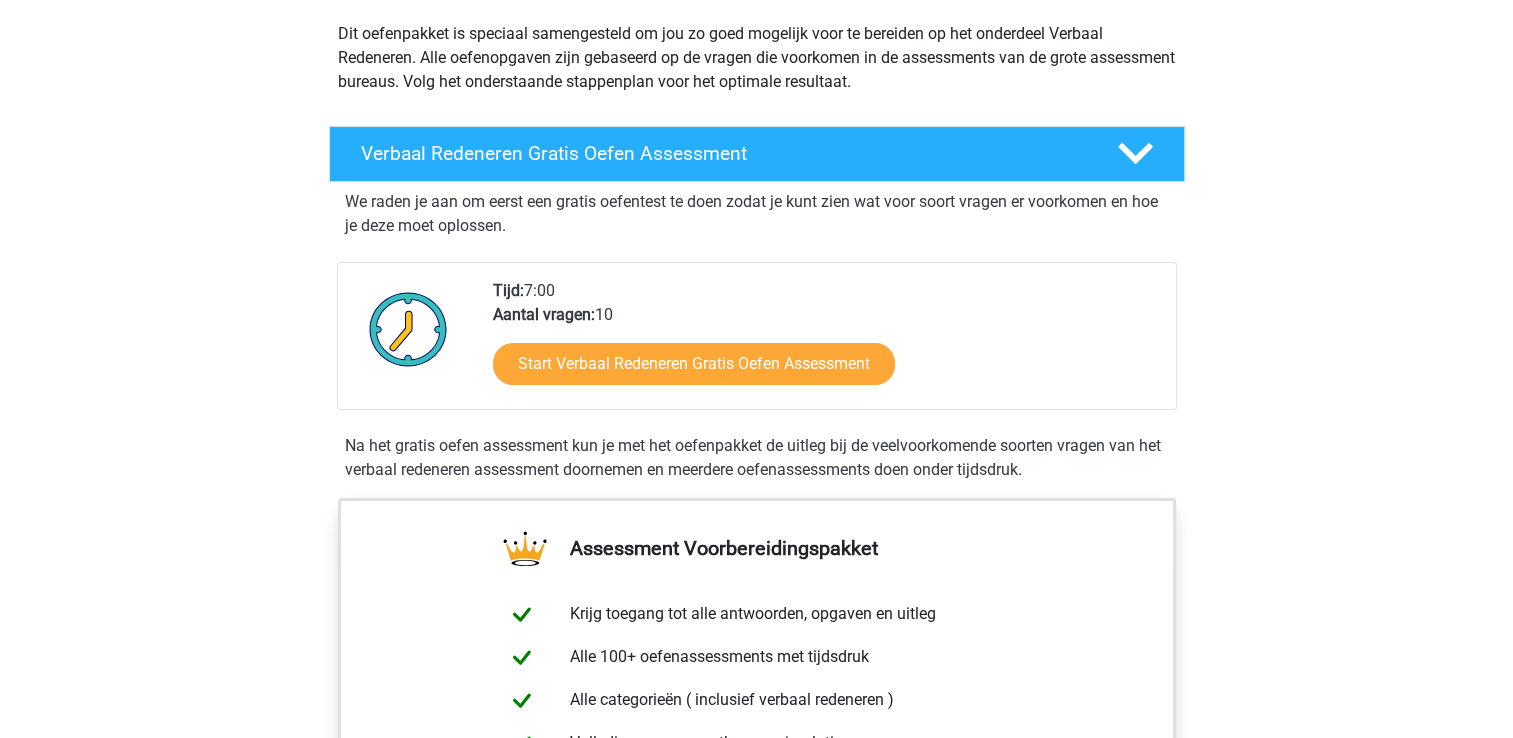 scroll, scrollTop: 228, scrollLeft: 0, axis: vertical 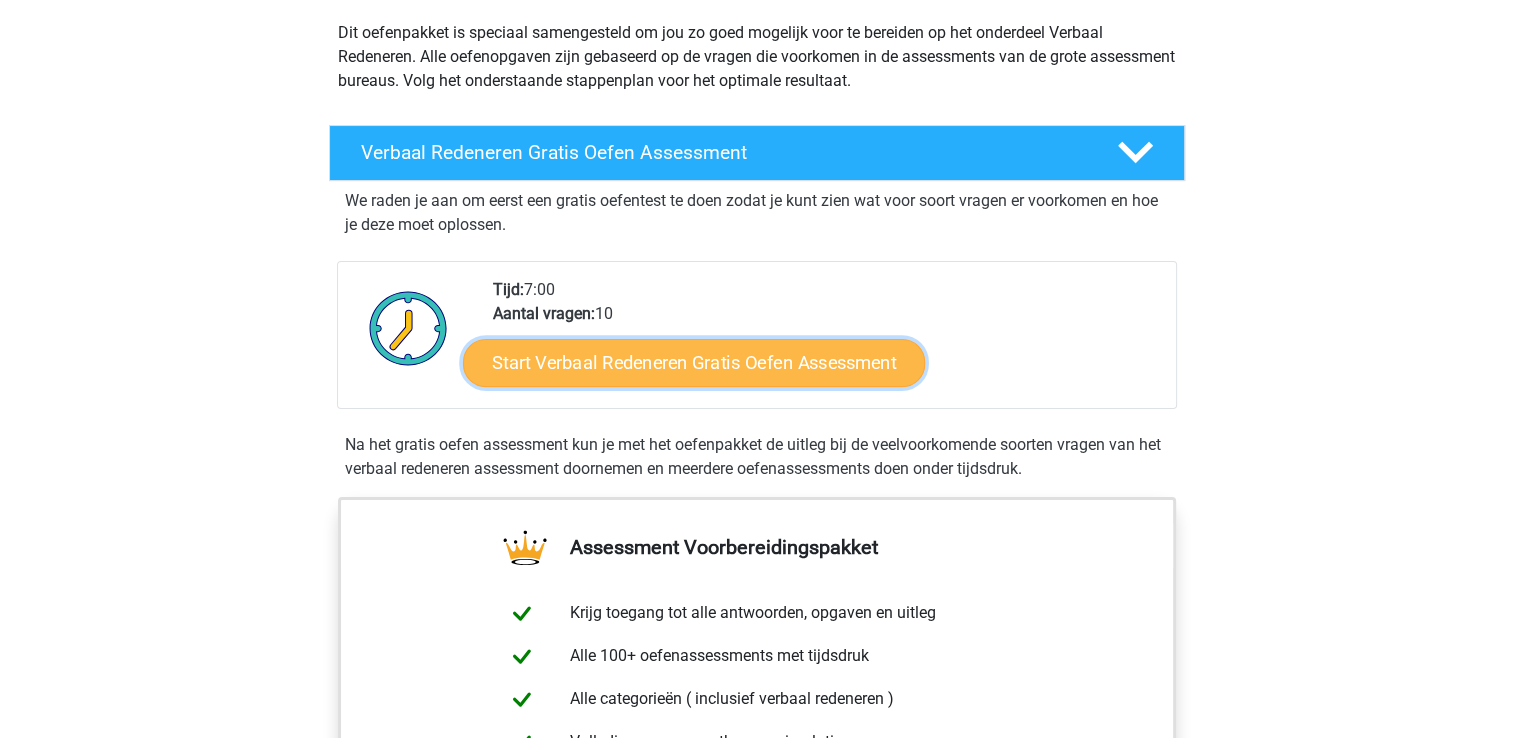 click on "Start Verbaal Redeneren
Gratis Oefen Assessment" at bounding box center [694, 363] 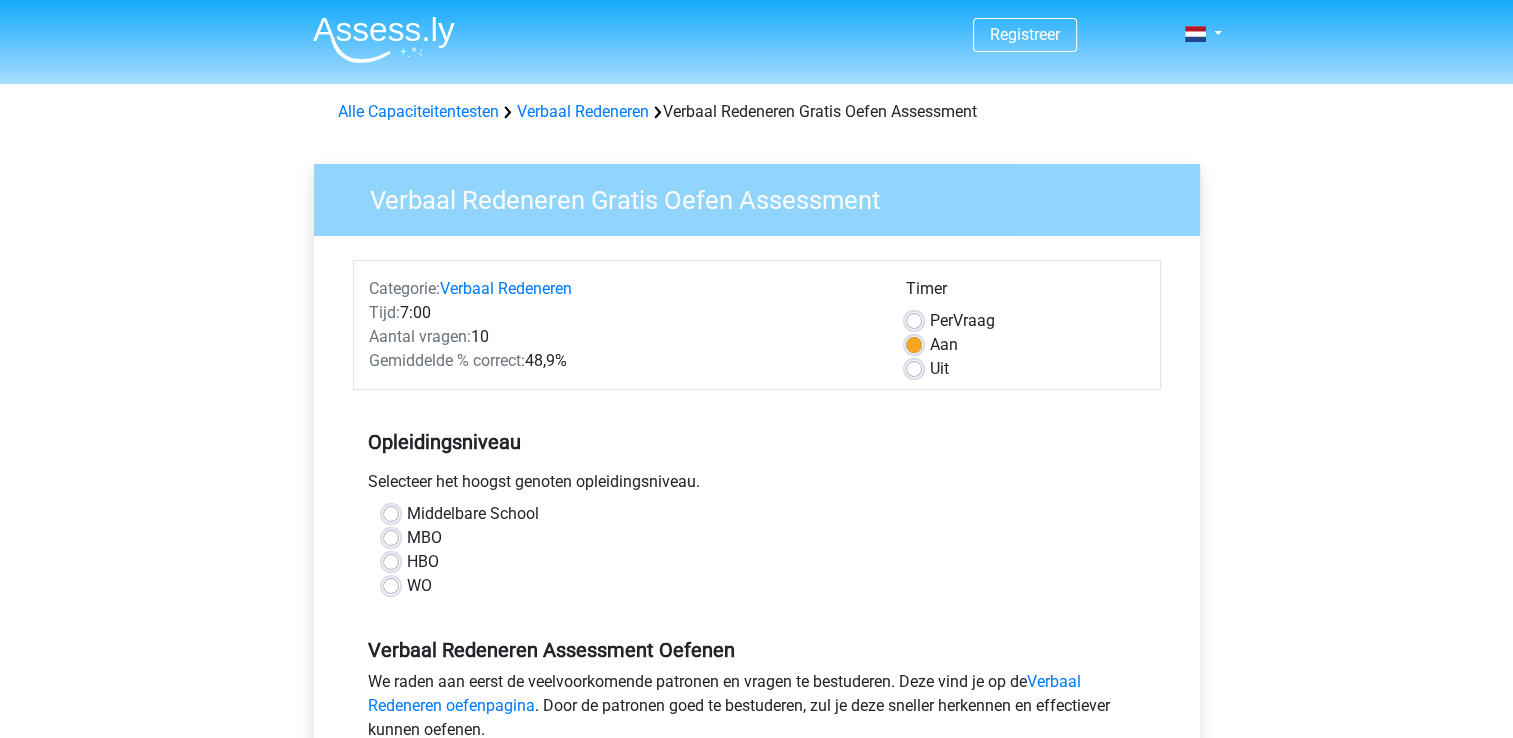 scroll, scrollTop: 188, scrollLeft: 0, axis: vertical 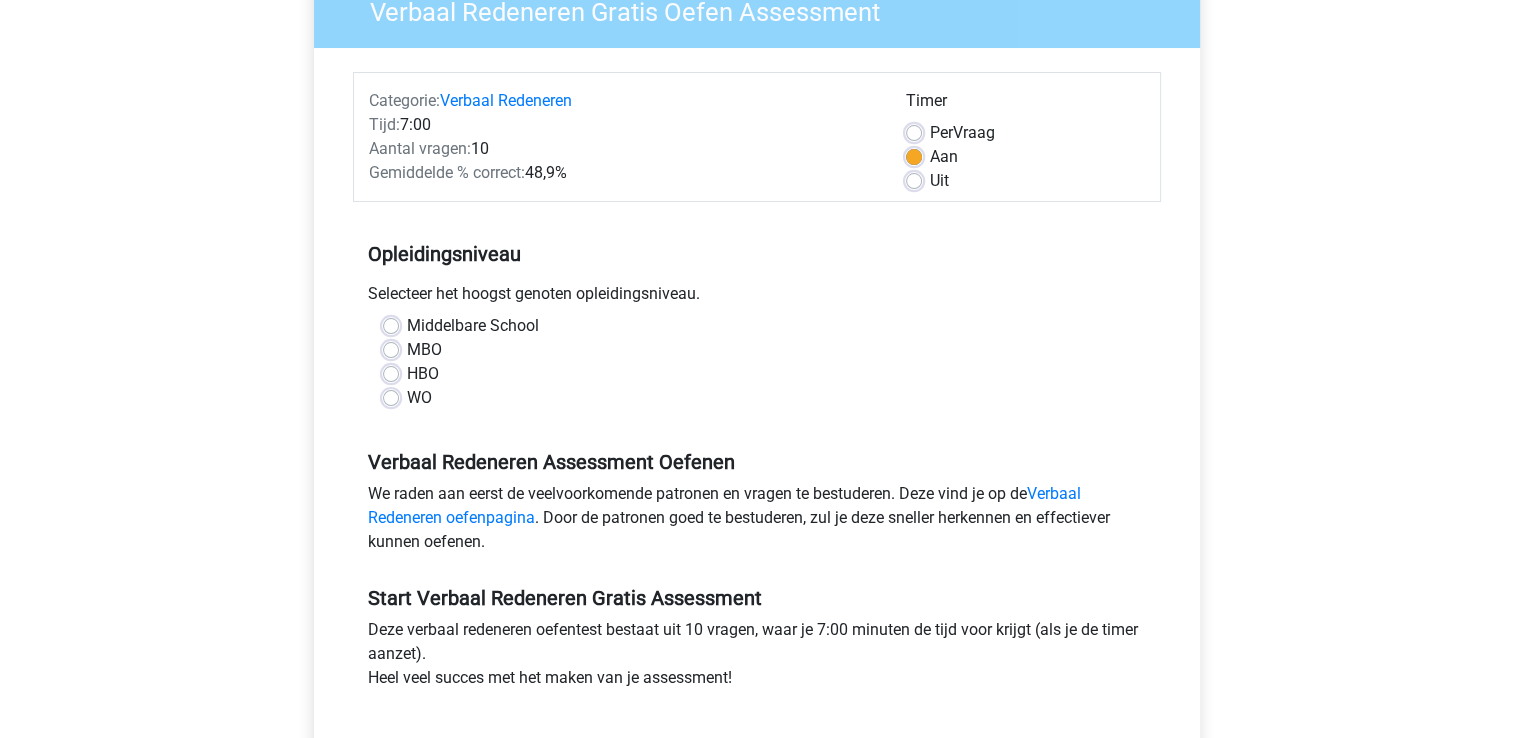 click on "WO" at bounding box center (419, 398) 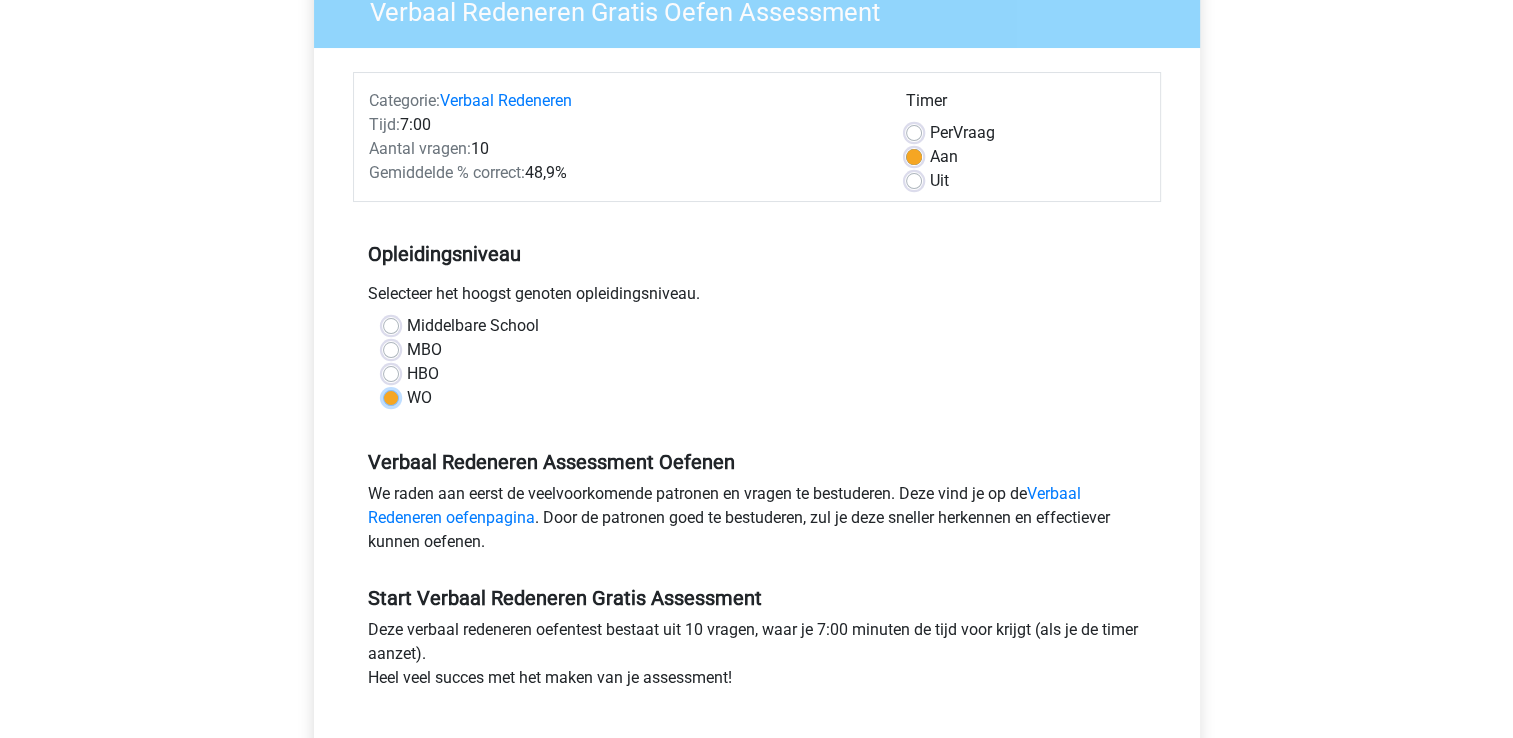 click on "WO" at bounding box center [391, 396] 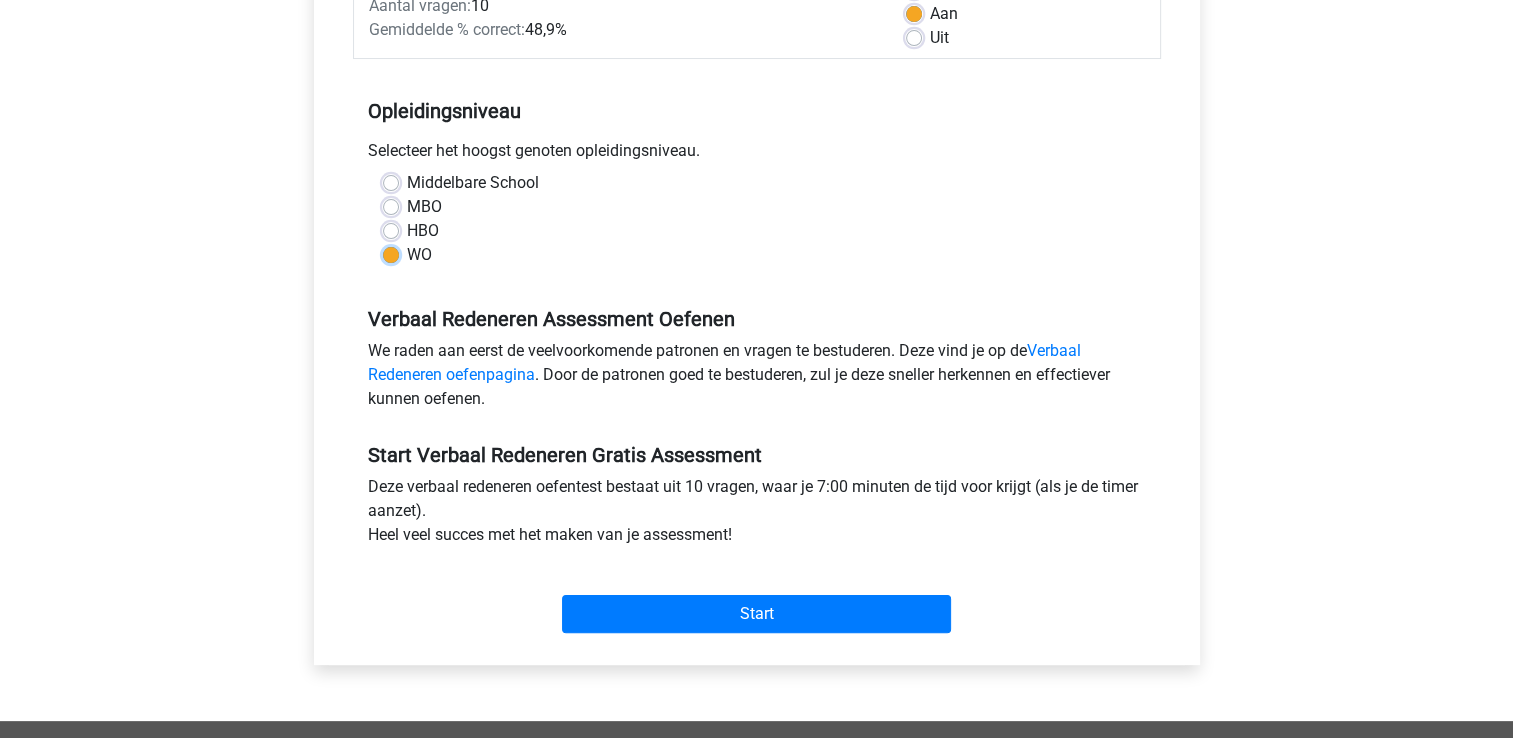 scroll, scrollTop: 332, scrollLeft: 0, axis: vertical 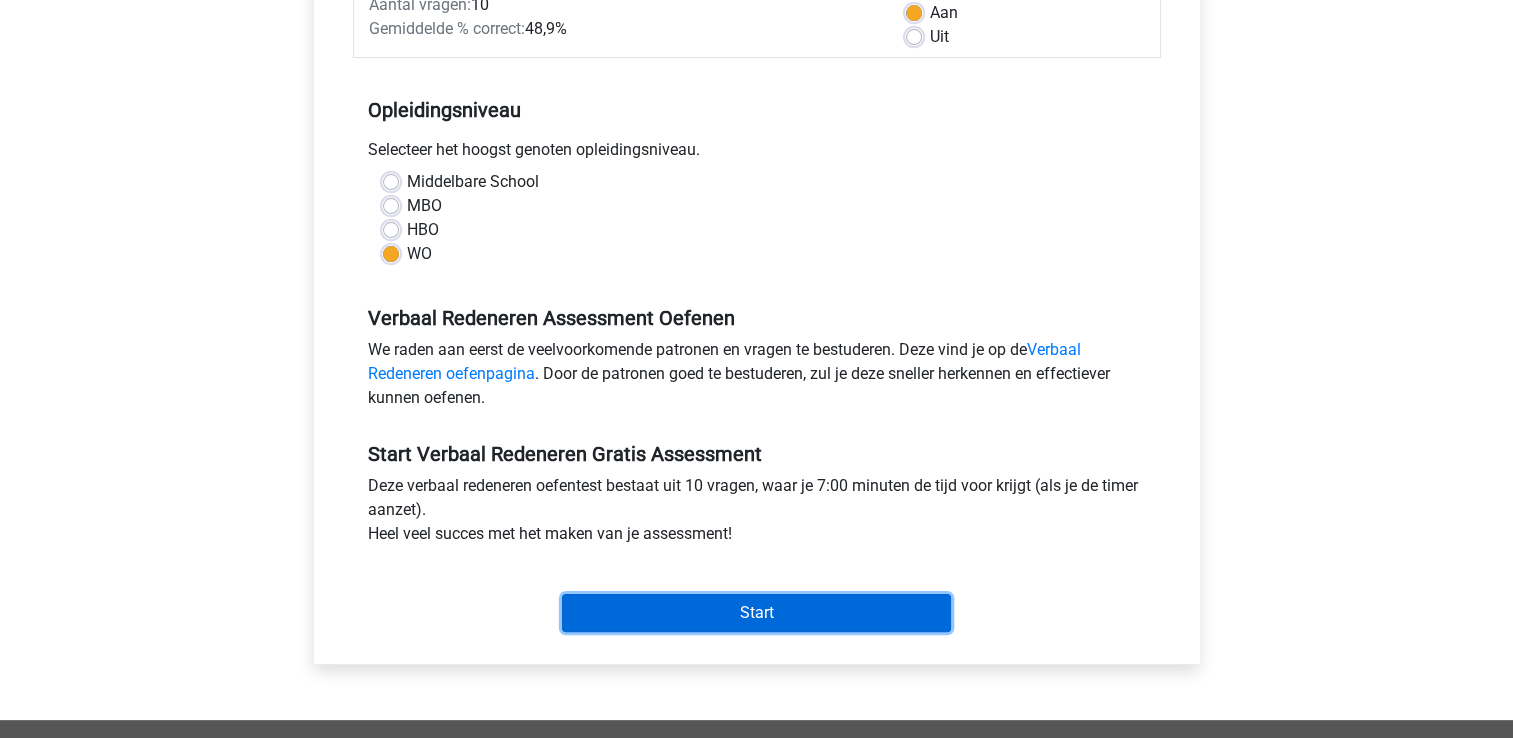click on "Start" at bounding box center (756, 613) 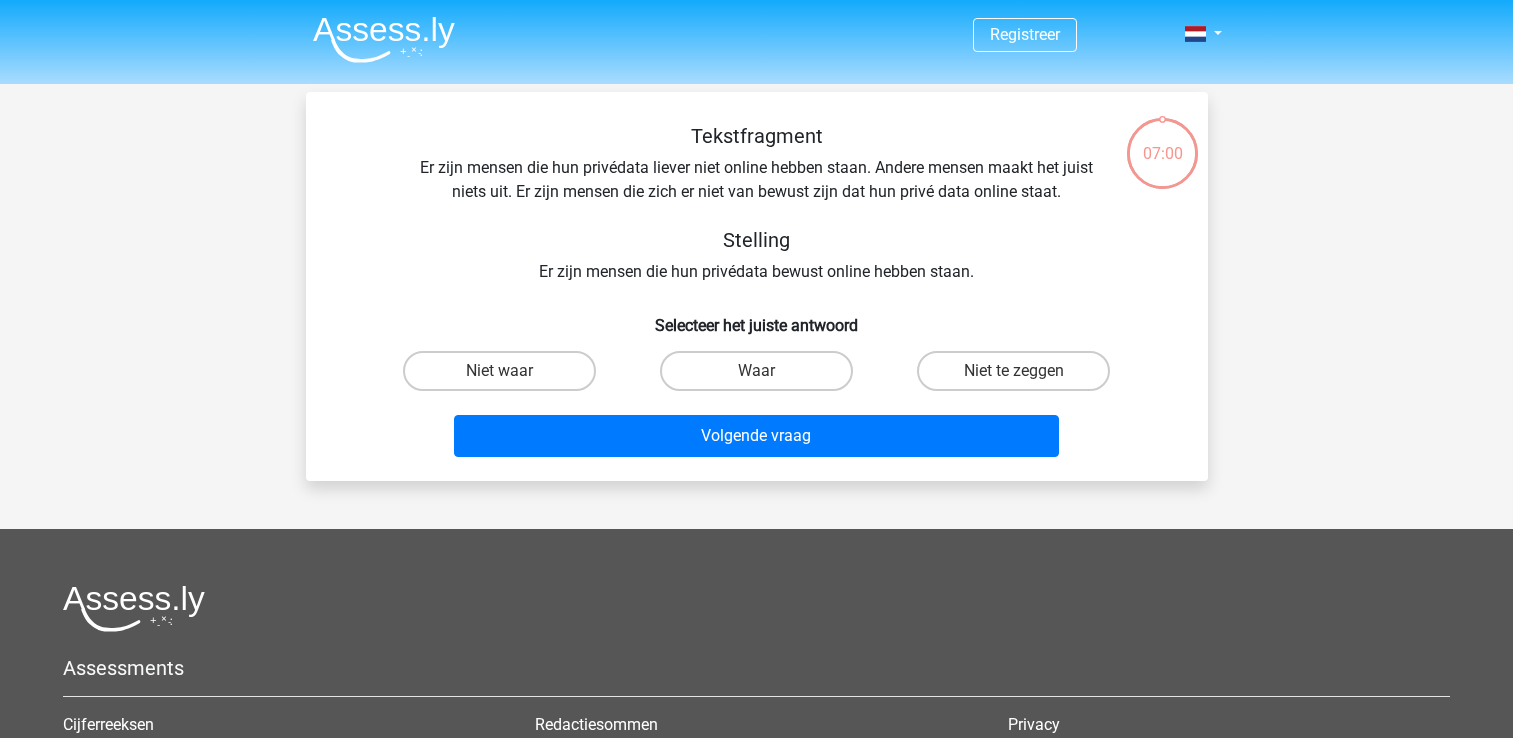 scroll, scrollTop: 0, scrollLeft: 0, axis: both 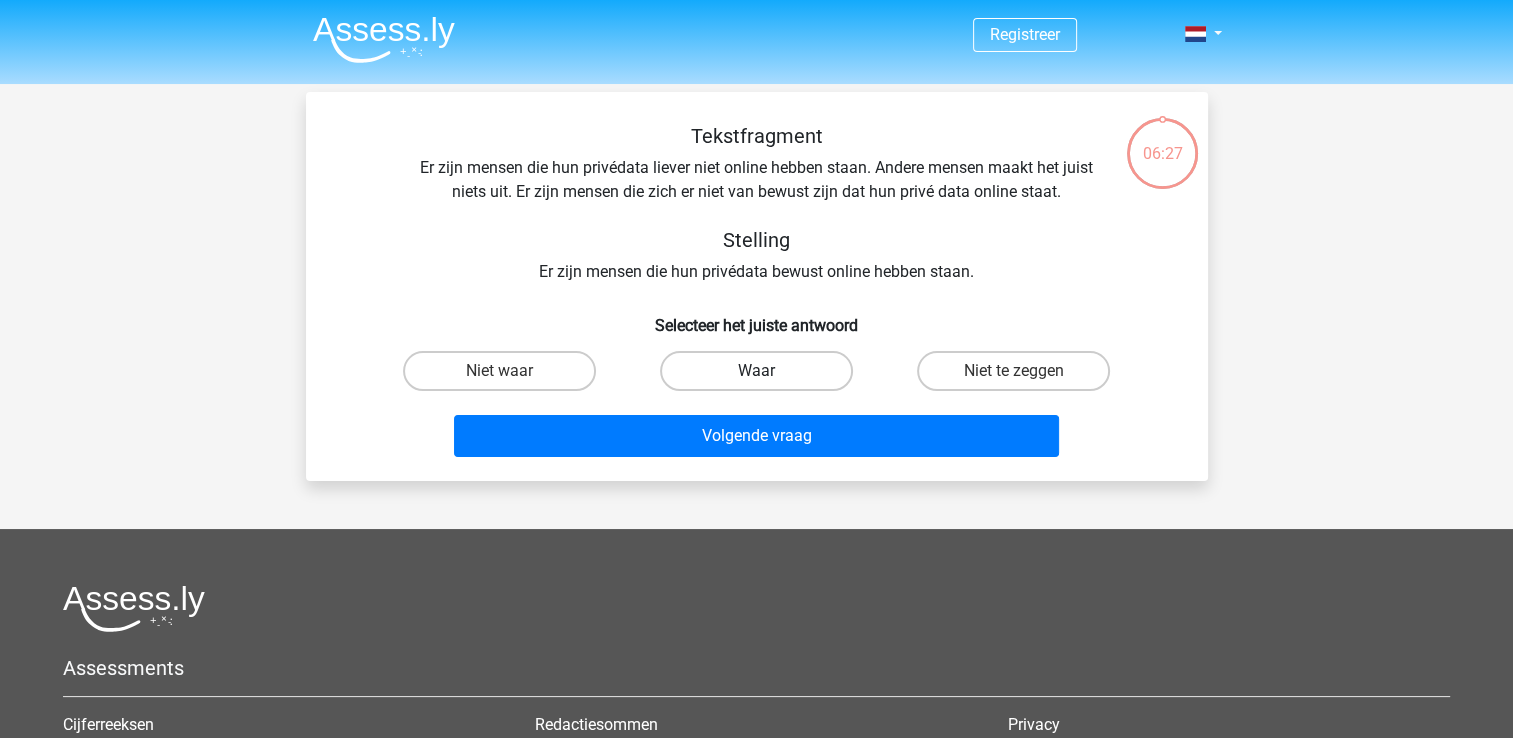 click on "Waar" at bounding box center (756, 371) 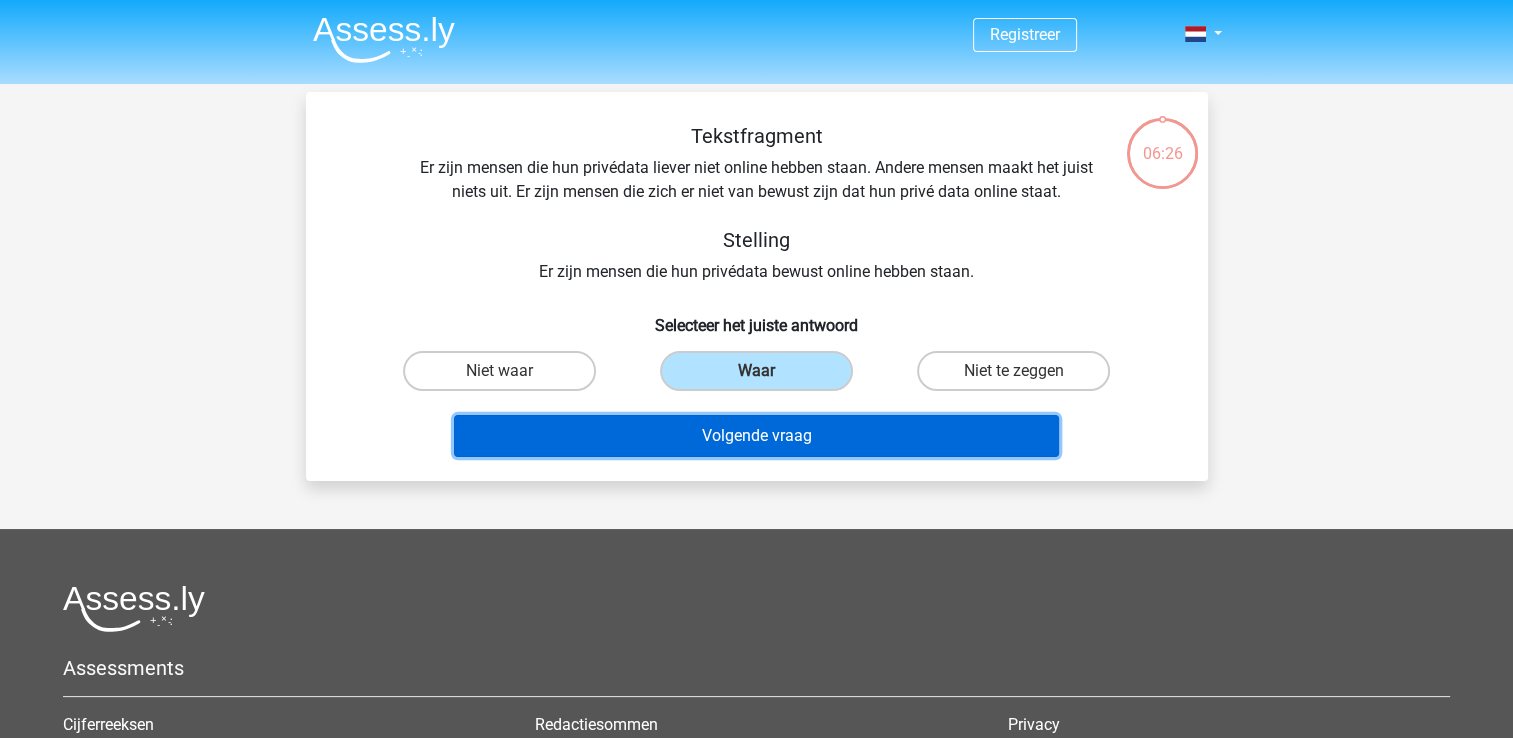 click on "Volgende vraag" at bounding box center (756, 436) 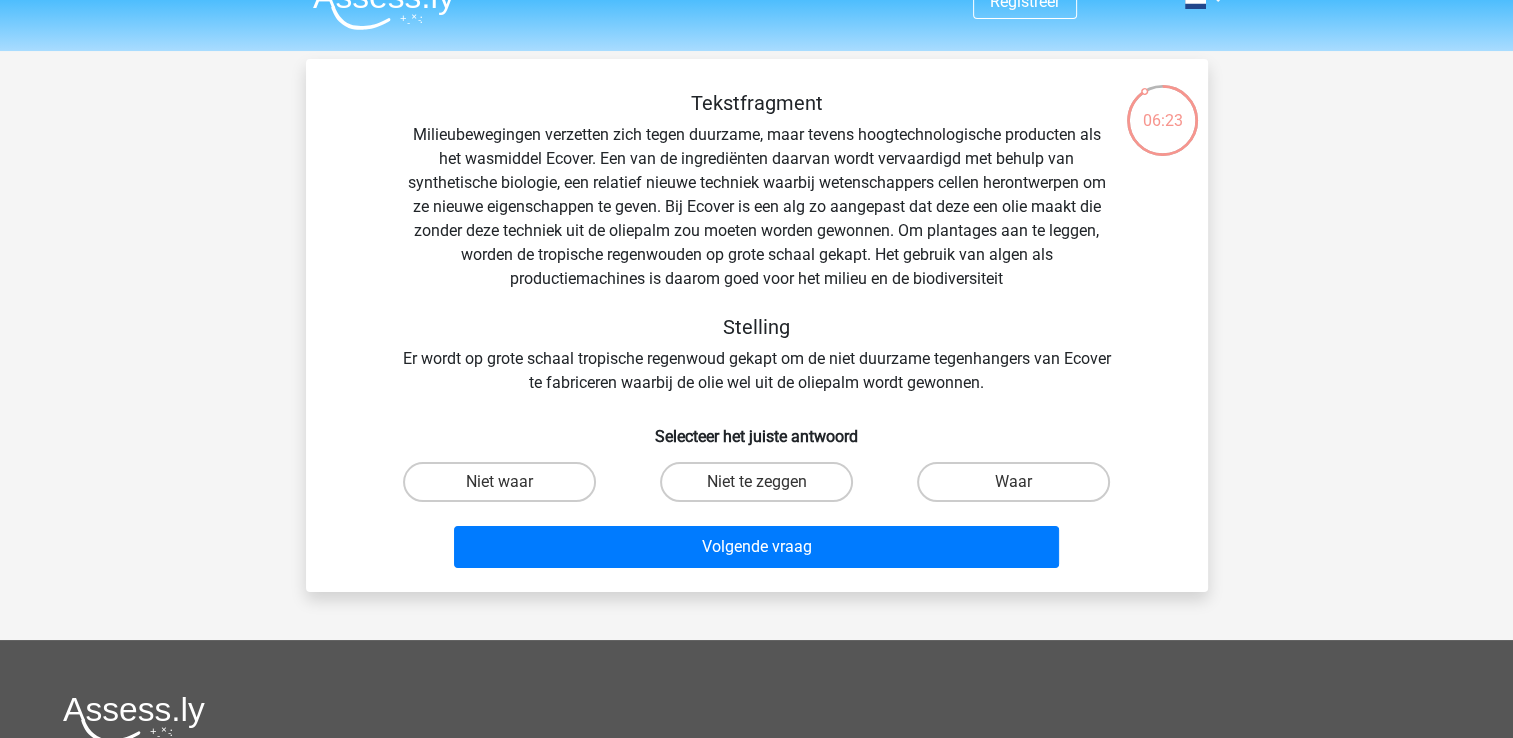 scroll, scrollTop: 32, scrollLeft: 0, axis: vertical 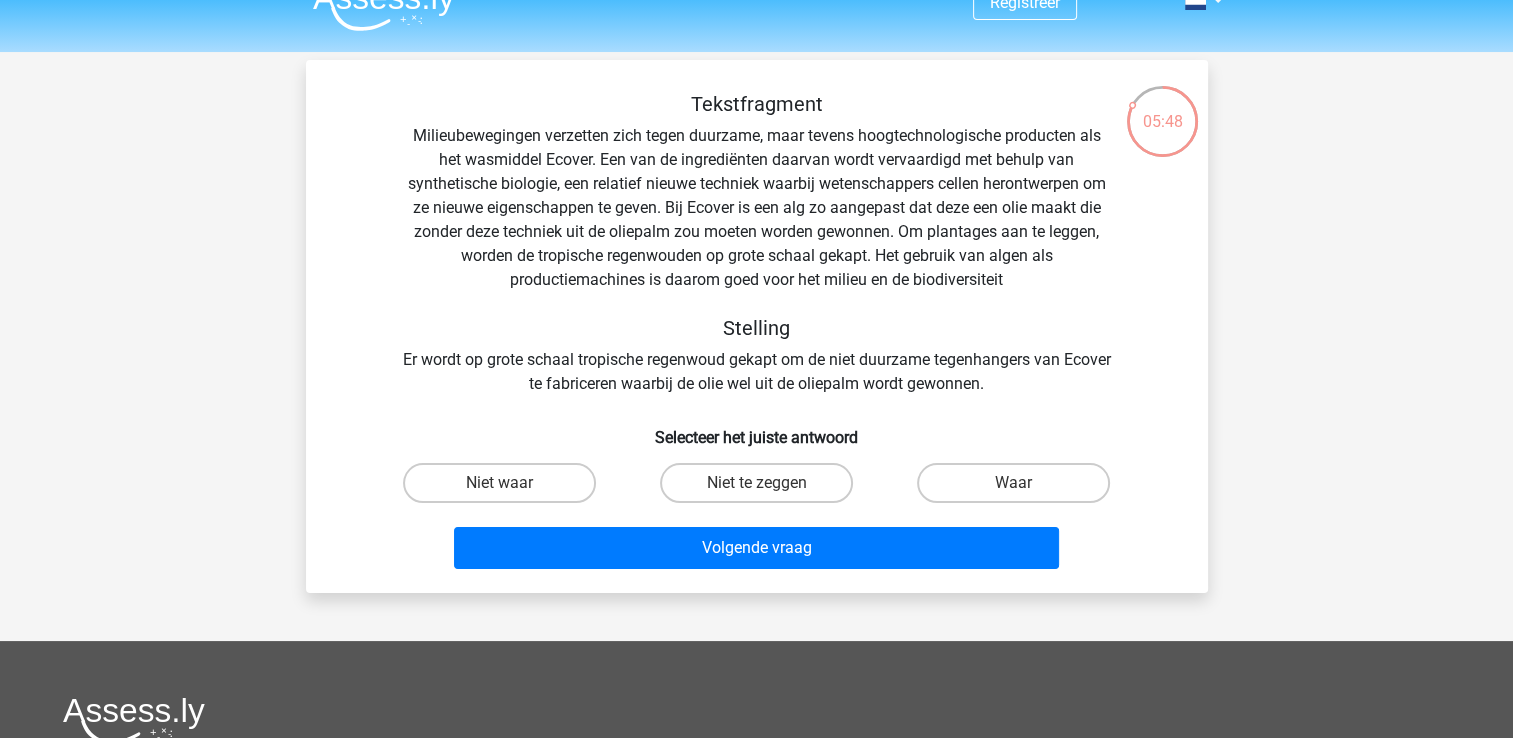 click on "Niet waar" at bounding box center (505, 489) 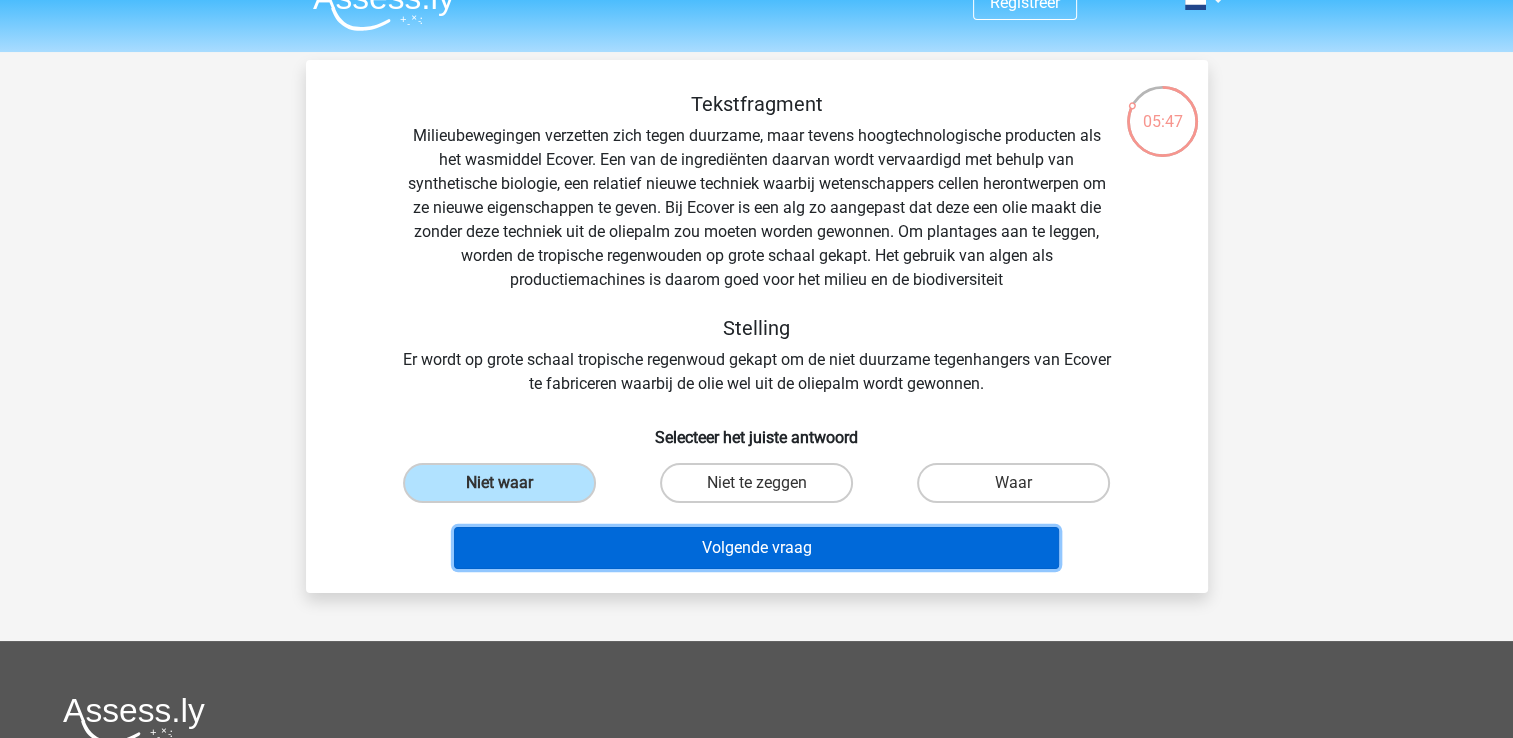 click on "Volgende vraag" at bounding box center (756, 548) 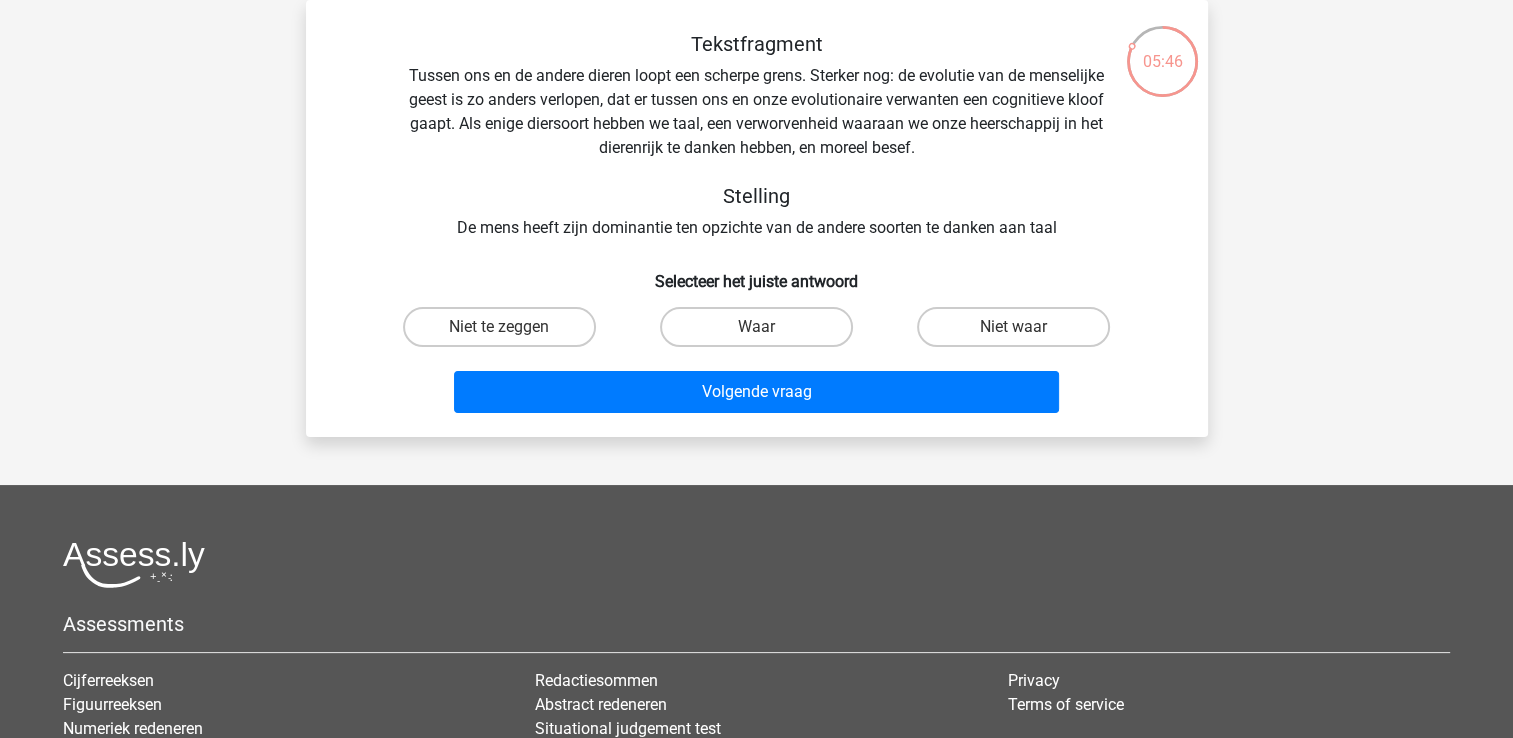 scroll, scrollTop: 0, scrollLeft: 0, axis: both 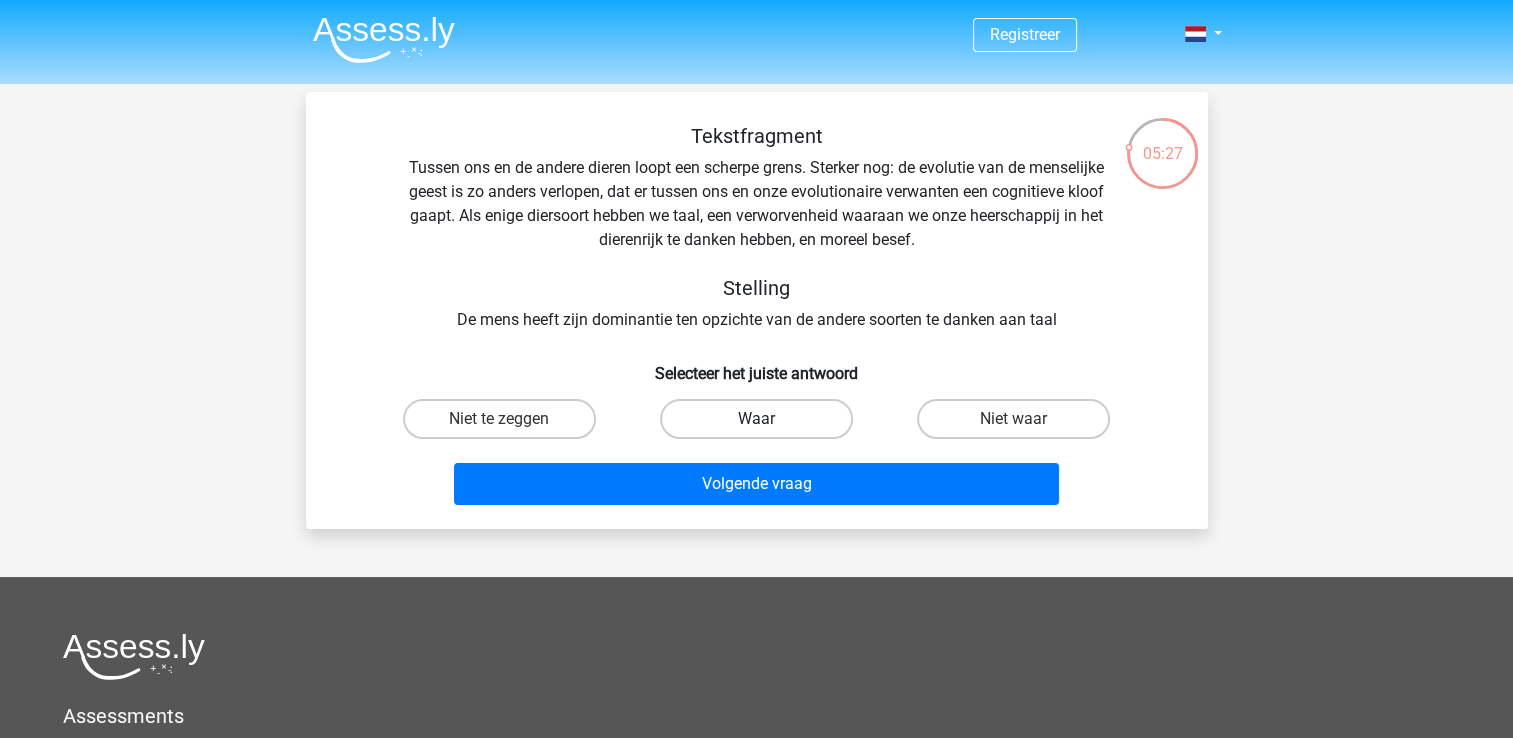 click on "Waar" at bounding box center [756, 419] 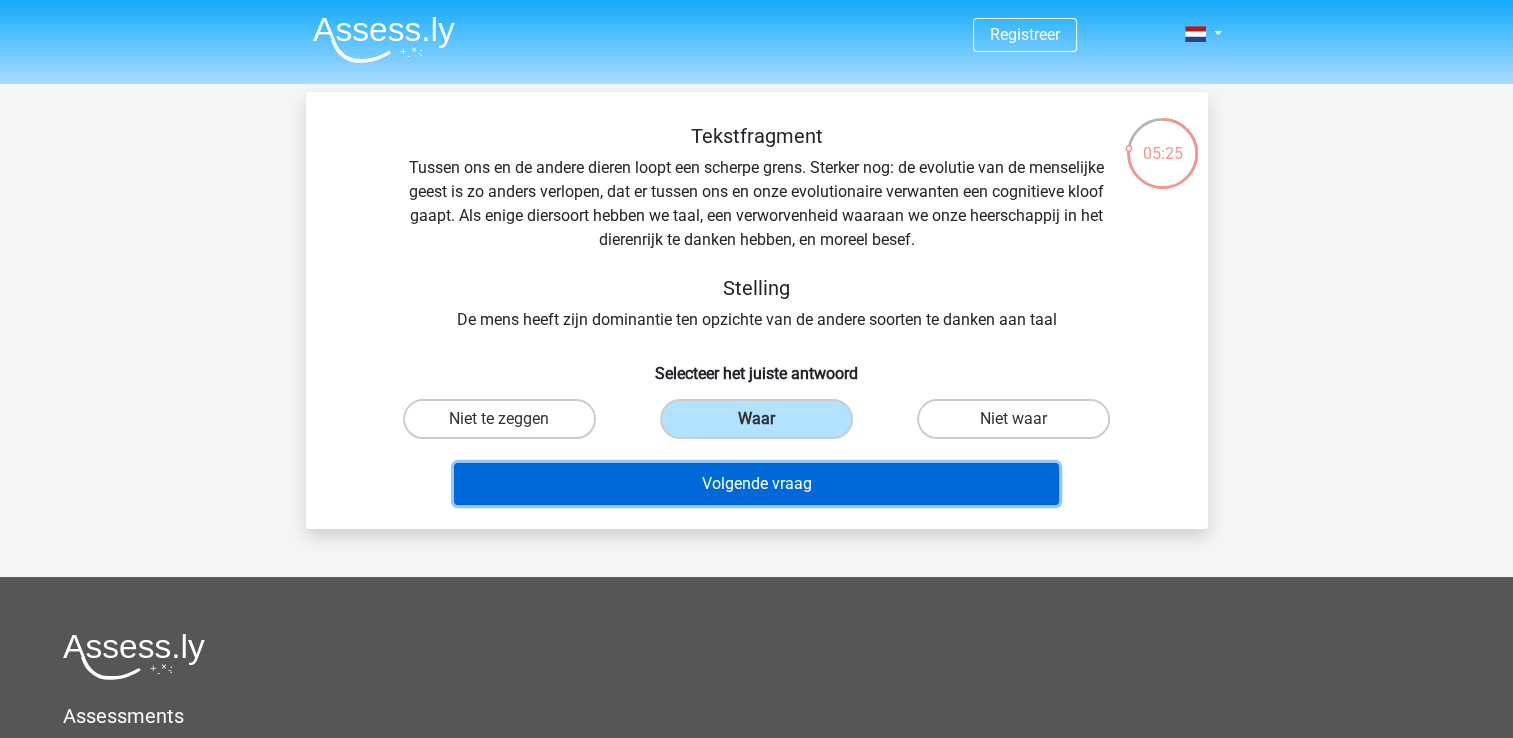 click on "Volgende vraag" at bounding box center (756, 484) 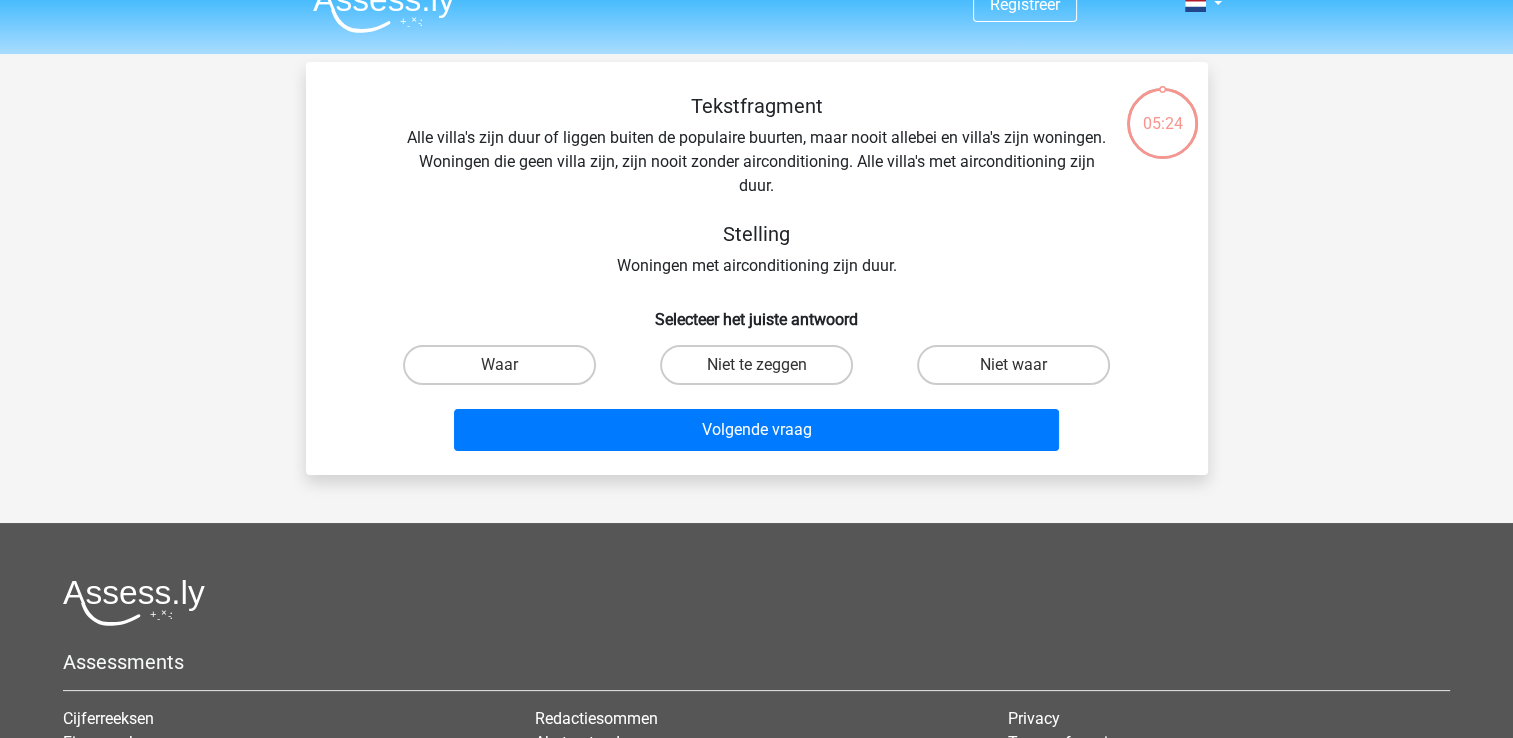 scroll, scrollTop: 27, scrollLeft: 0, axis: vertical 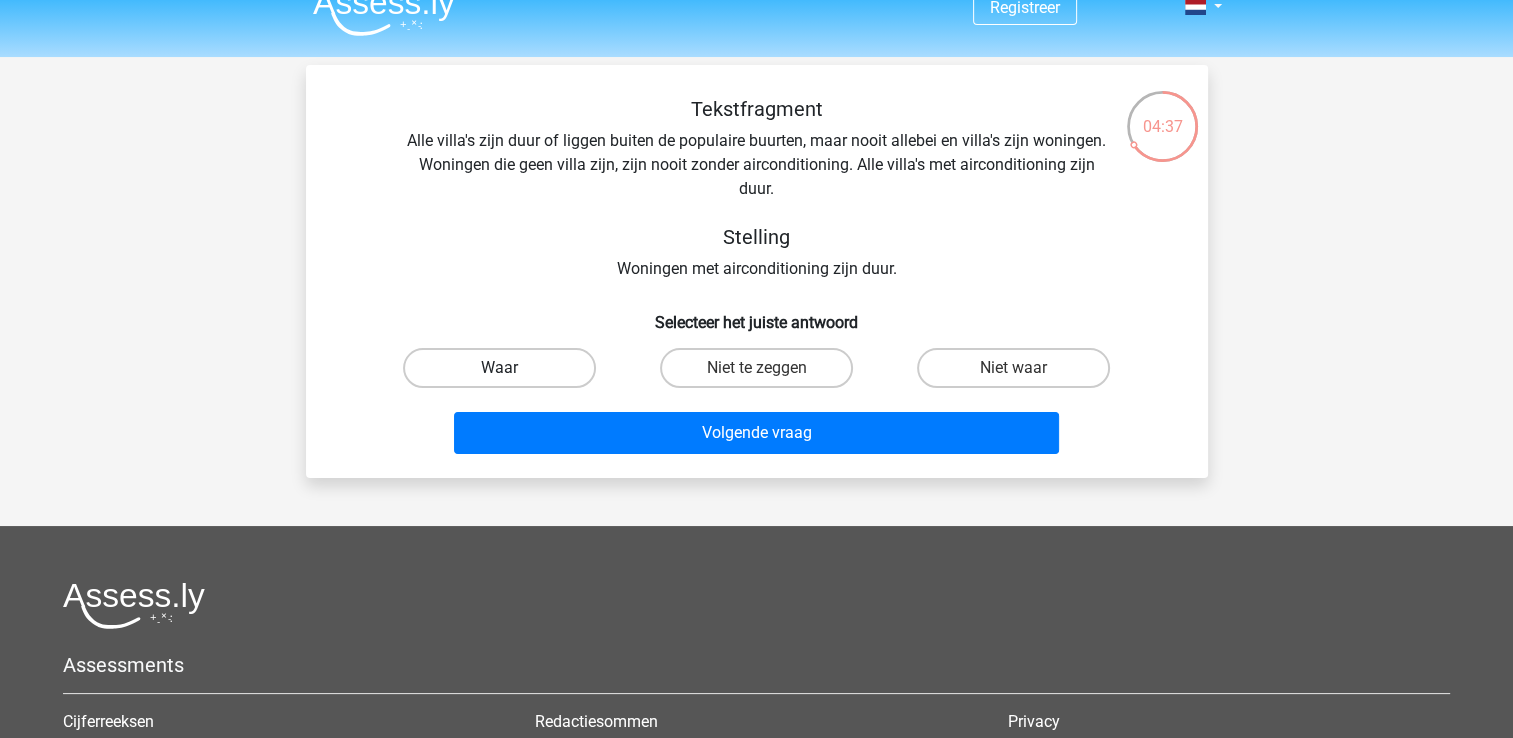 click on "Waar" at bounding box center [499, 368] 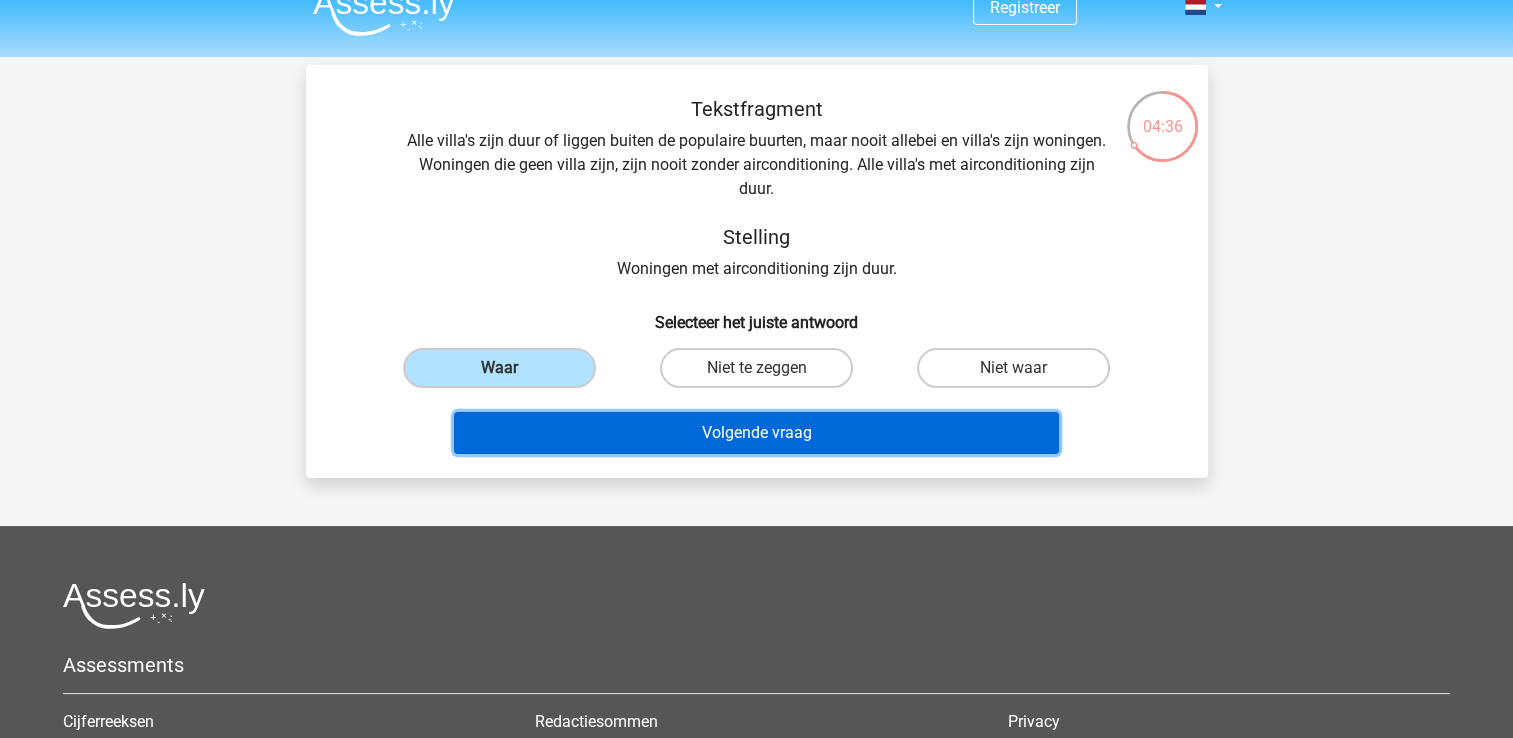 click on "Volgende vraag" at bounding box center [756, 433] 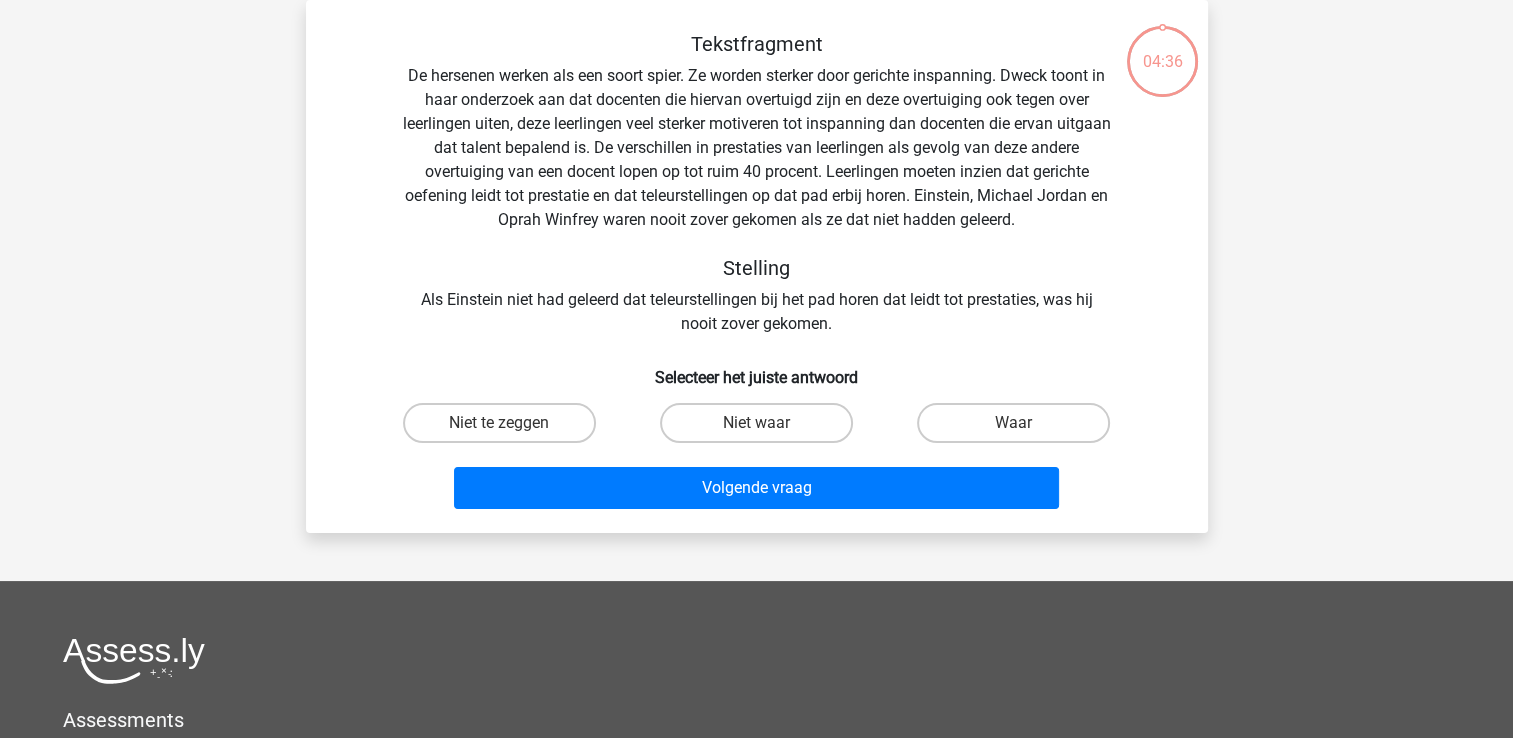 scroll, scrollTop: 44, scrollLeft: 0, axis: vertical 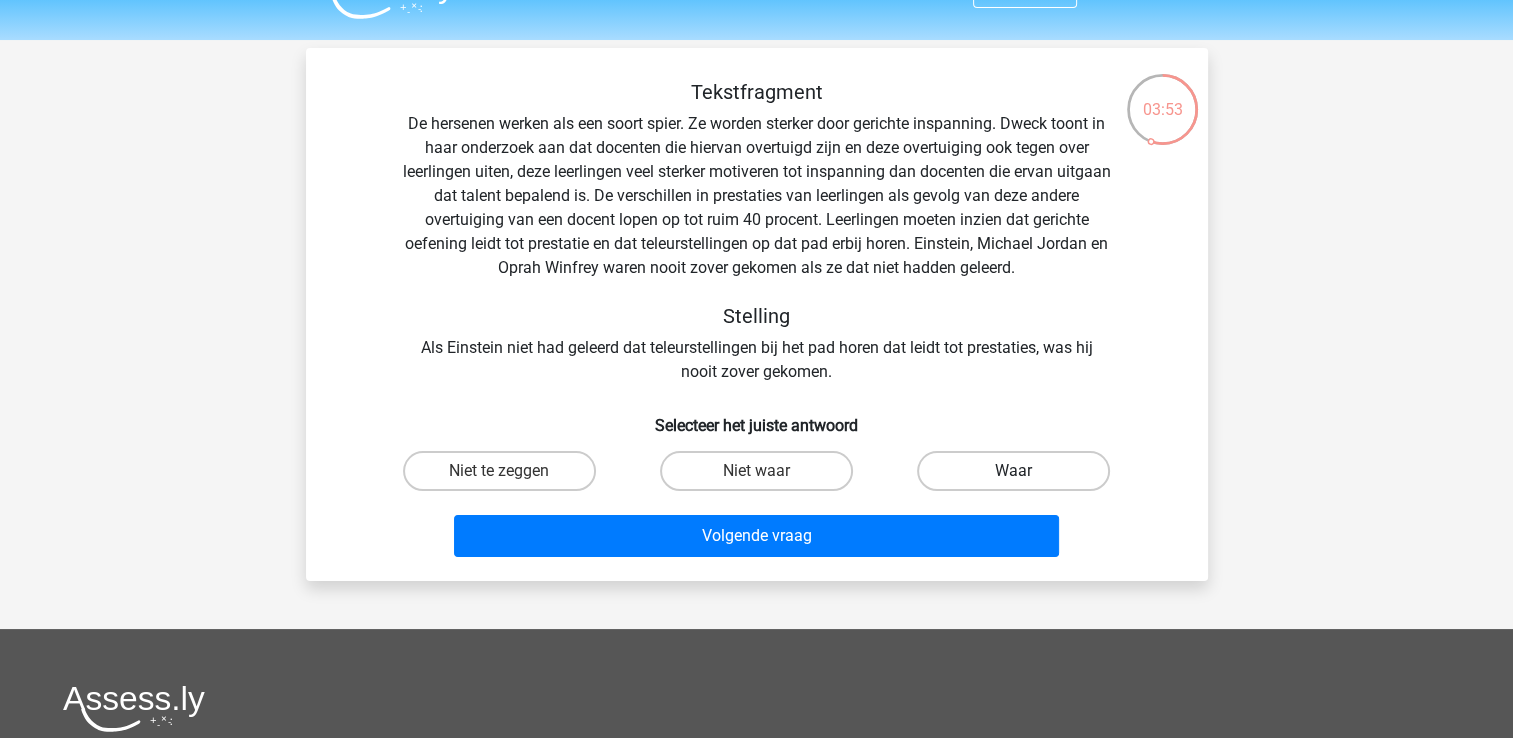 click on "Waar" at bounding box center (1013, 471) 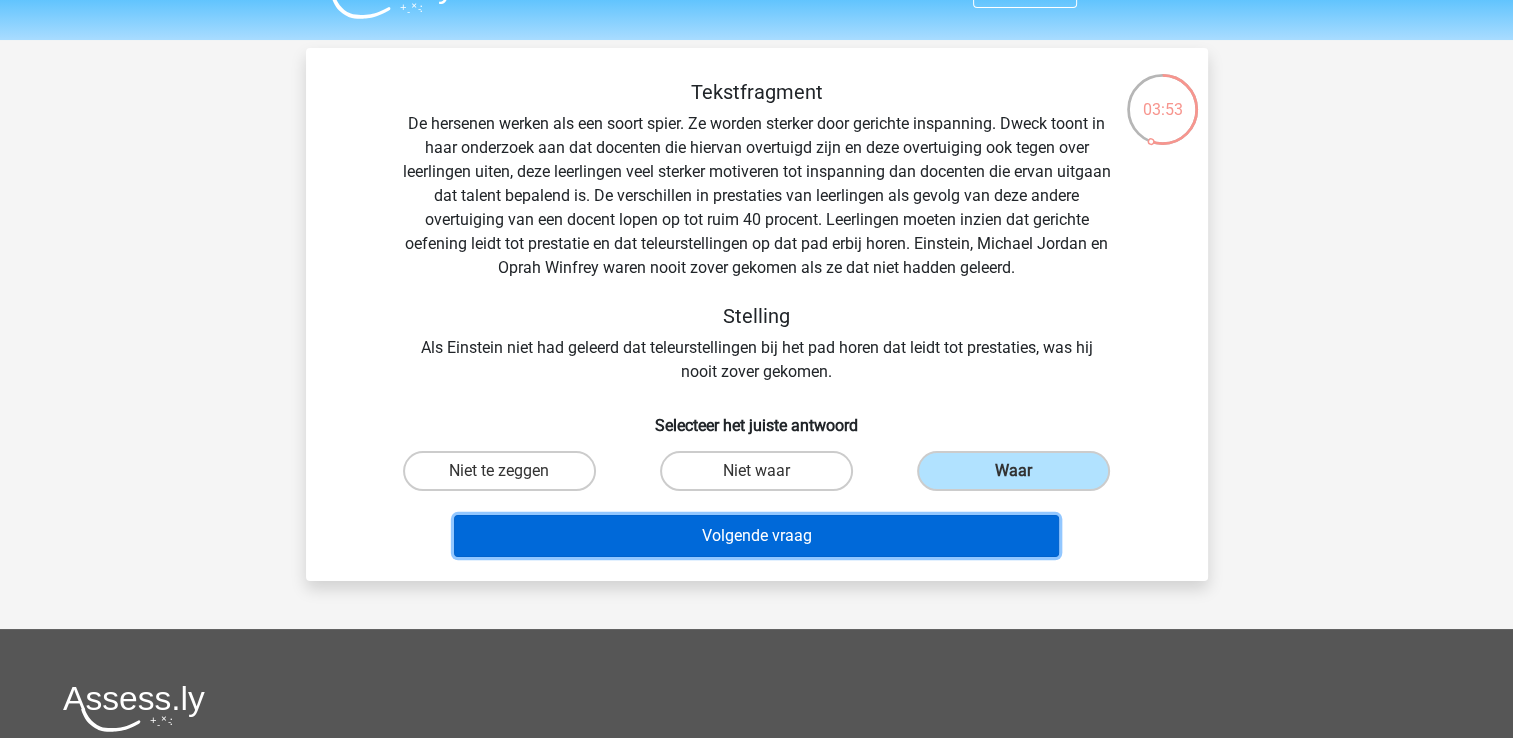 click on "Volgende vraag" at bounding box center [756, 536] 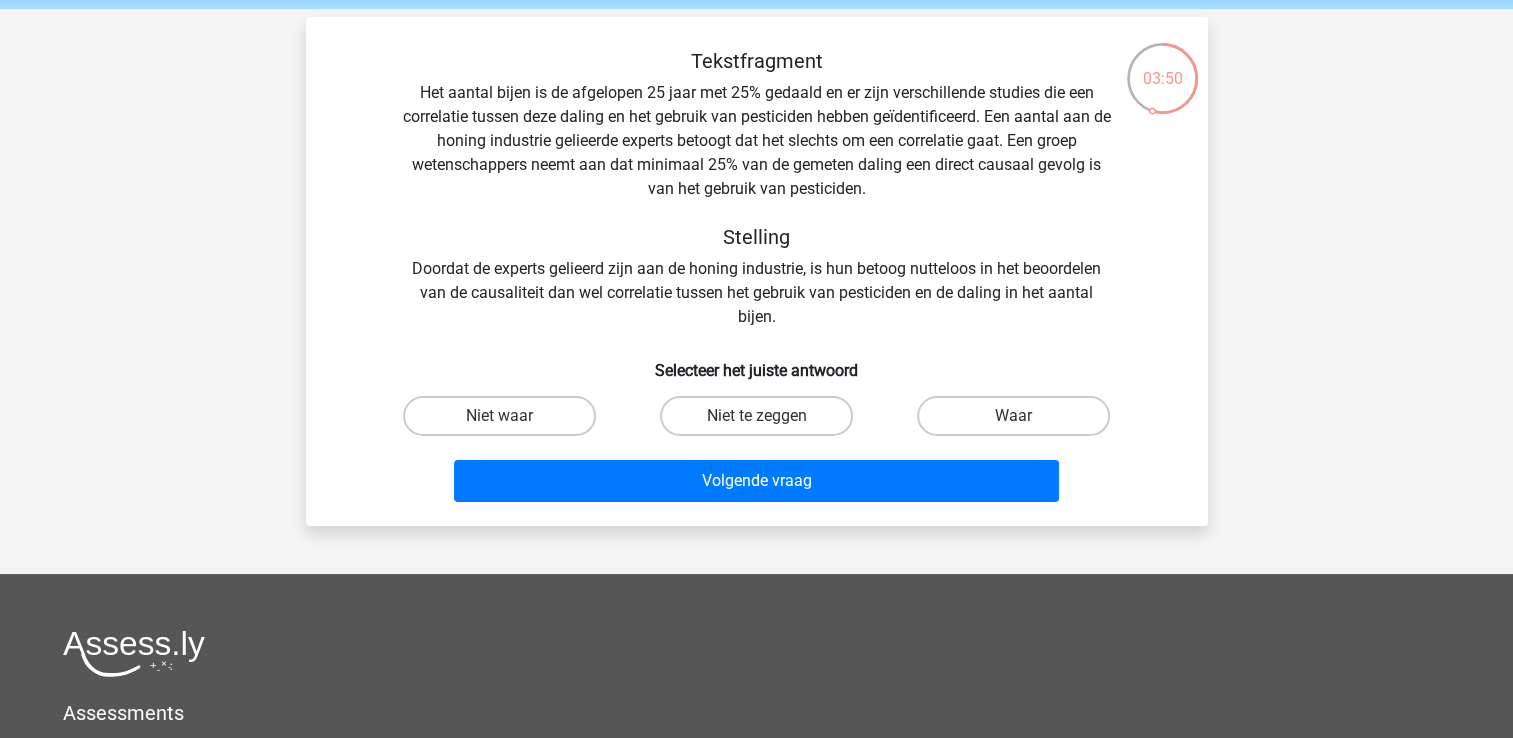 scroll, scrollTop: 60, scrollLeft: 0, axis: vertical 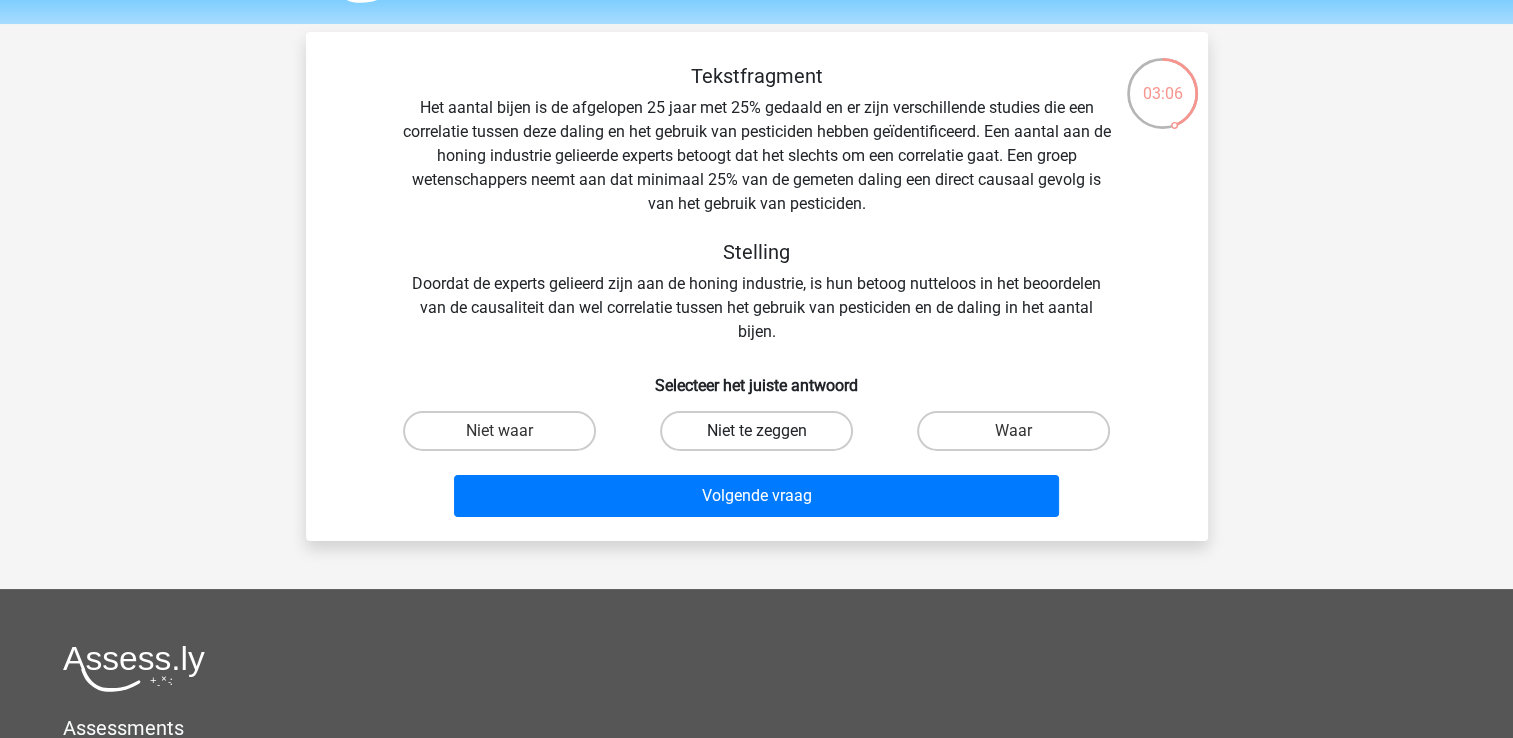 click on "Niet te zeggen" at bounding box center (756, 431) 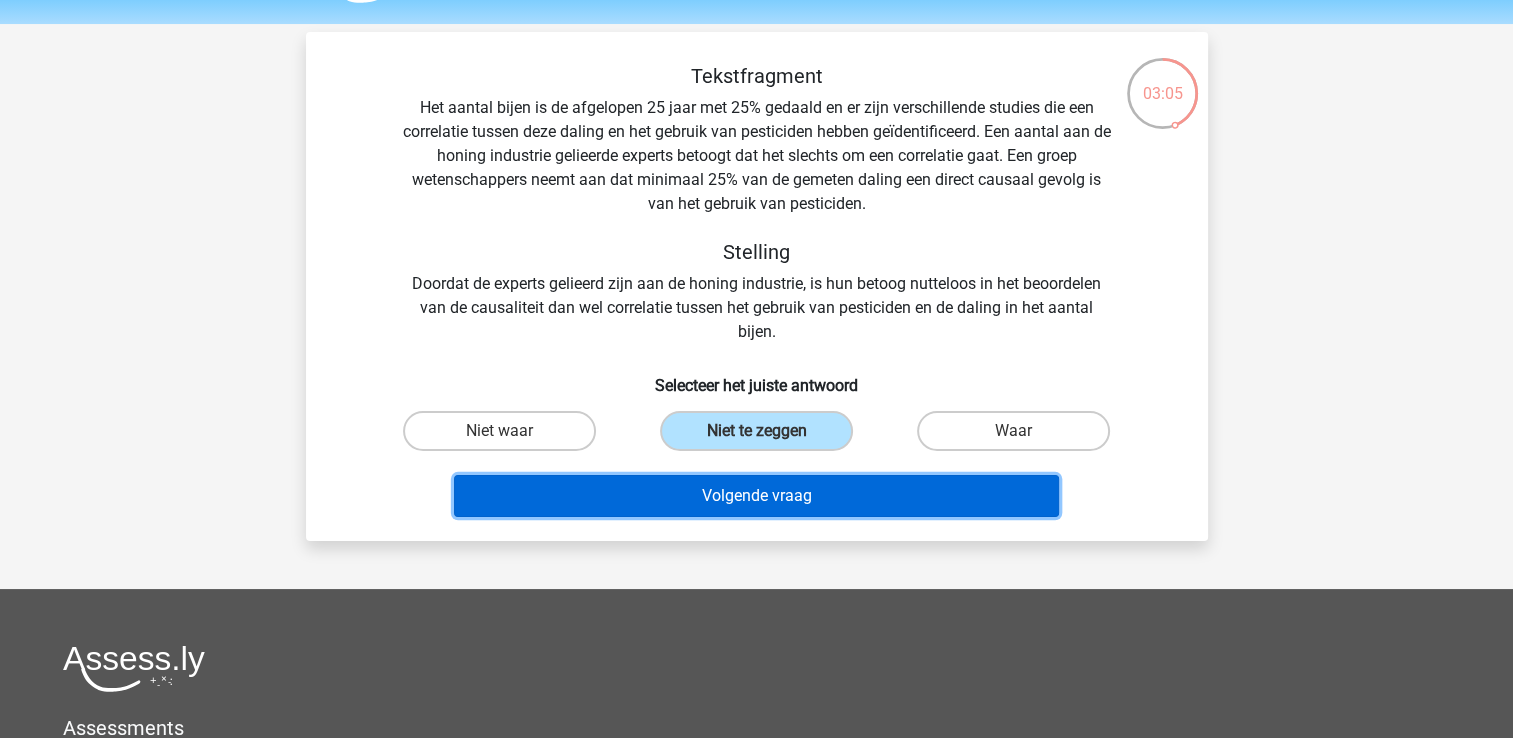 click on "Volgende vraag" at bounding box center (756, 496) 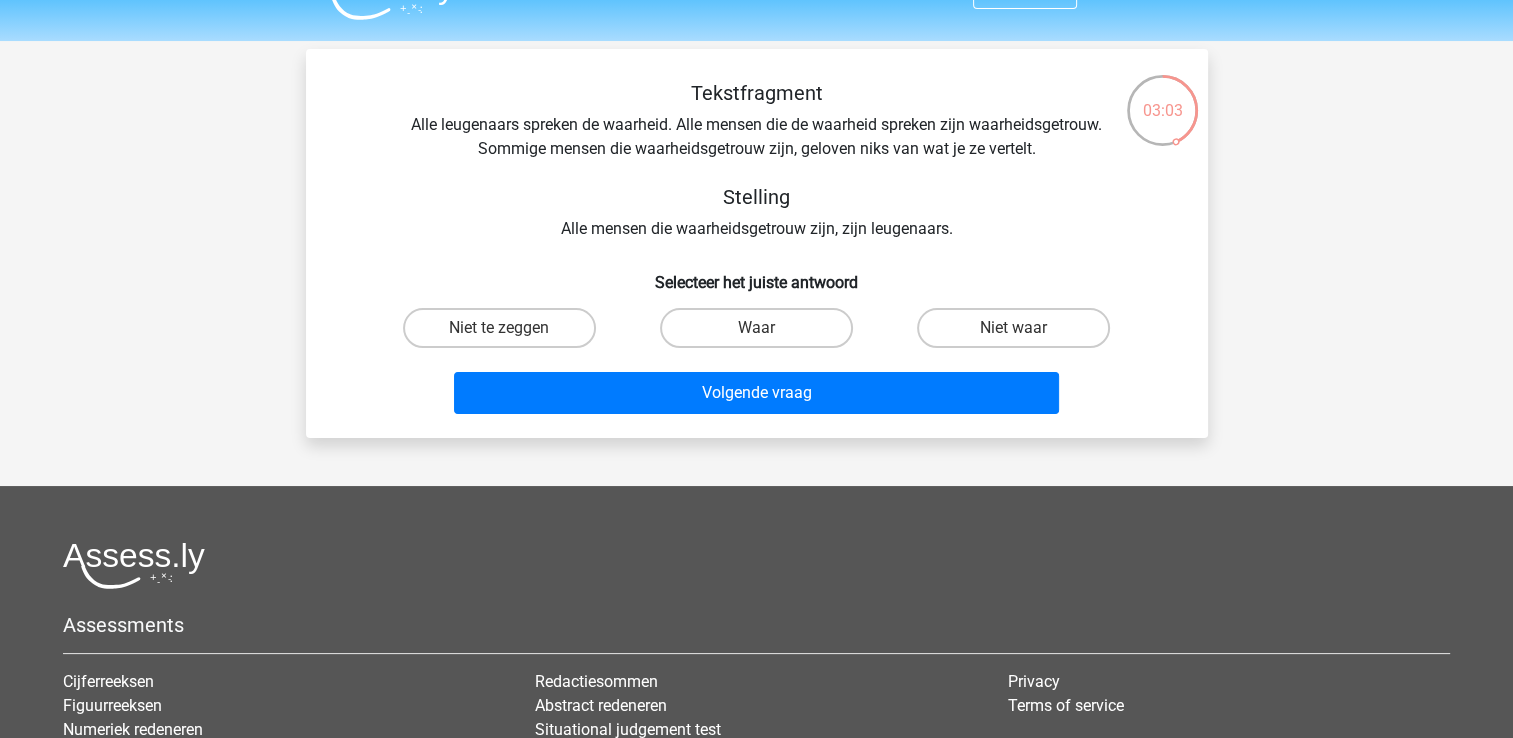 scroll, scrollTop: 41, scrollLeft: 0, axis: vertical 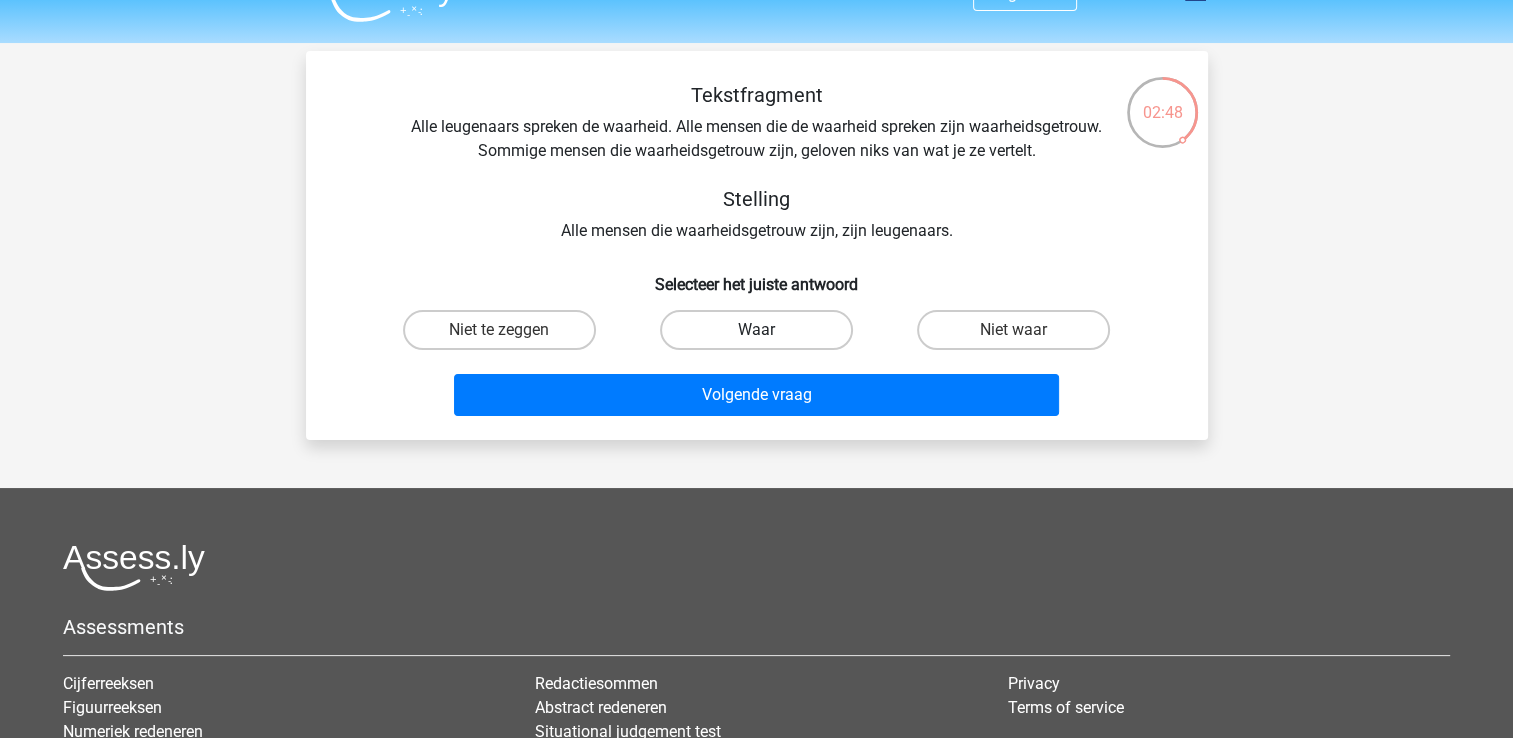 click on "Waar" at bounding box center [756, 330] 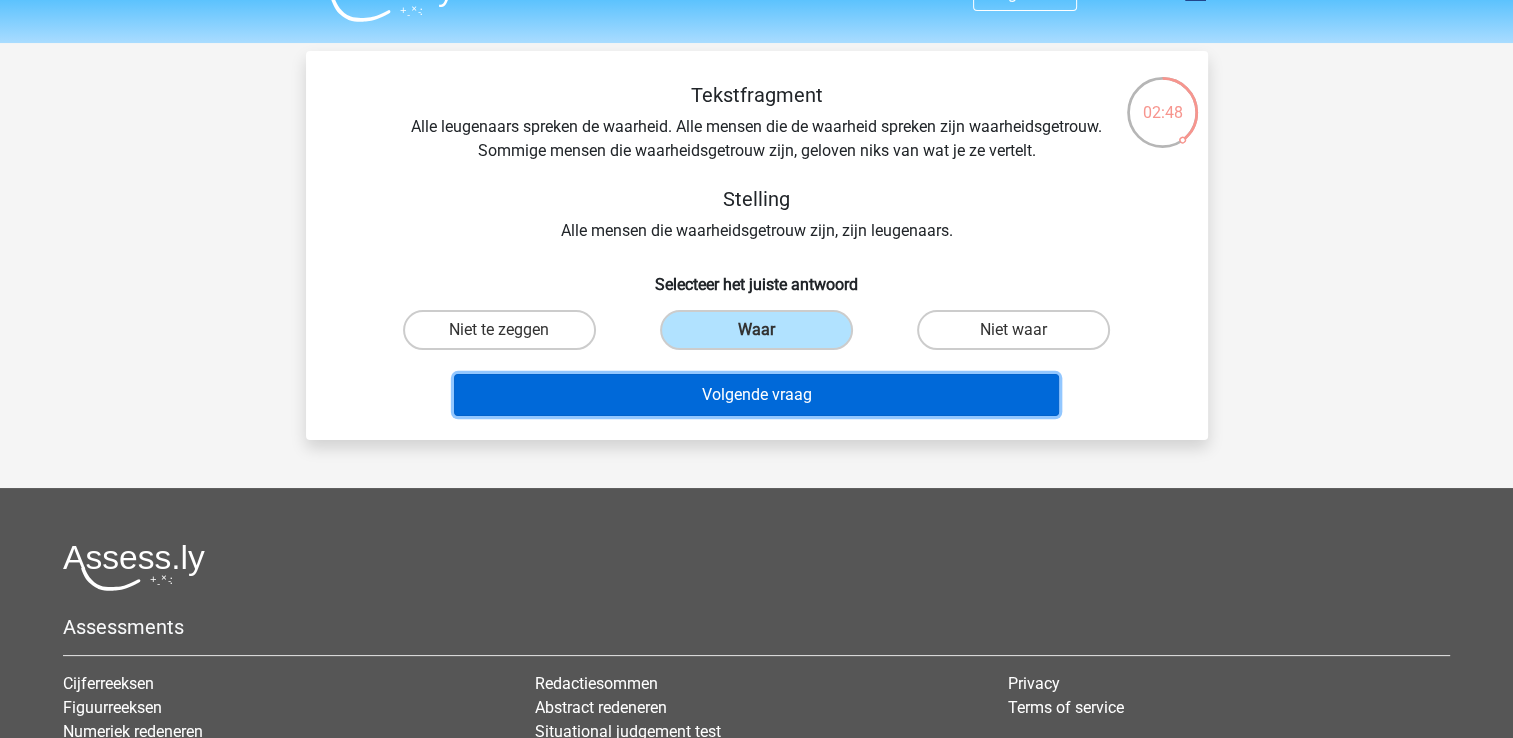 click on "Volgende vraag" at bounding box center (756, 395) 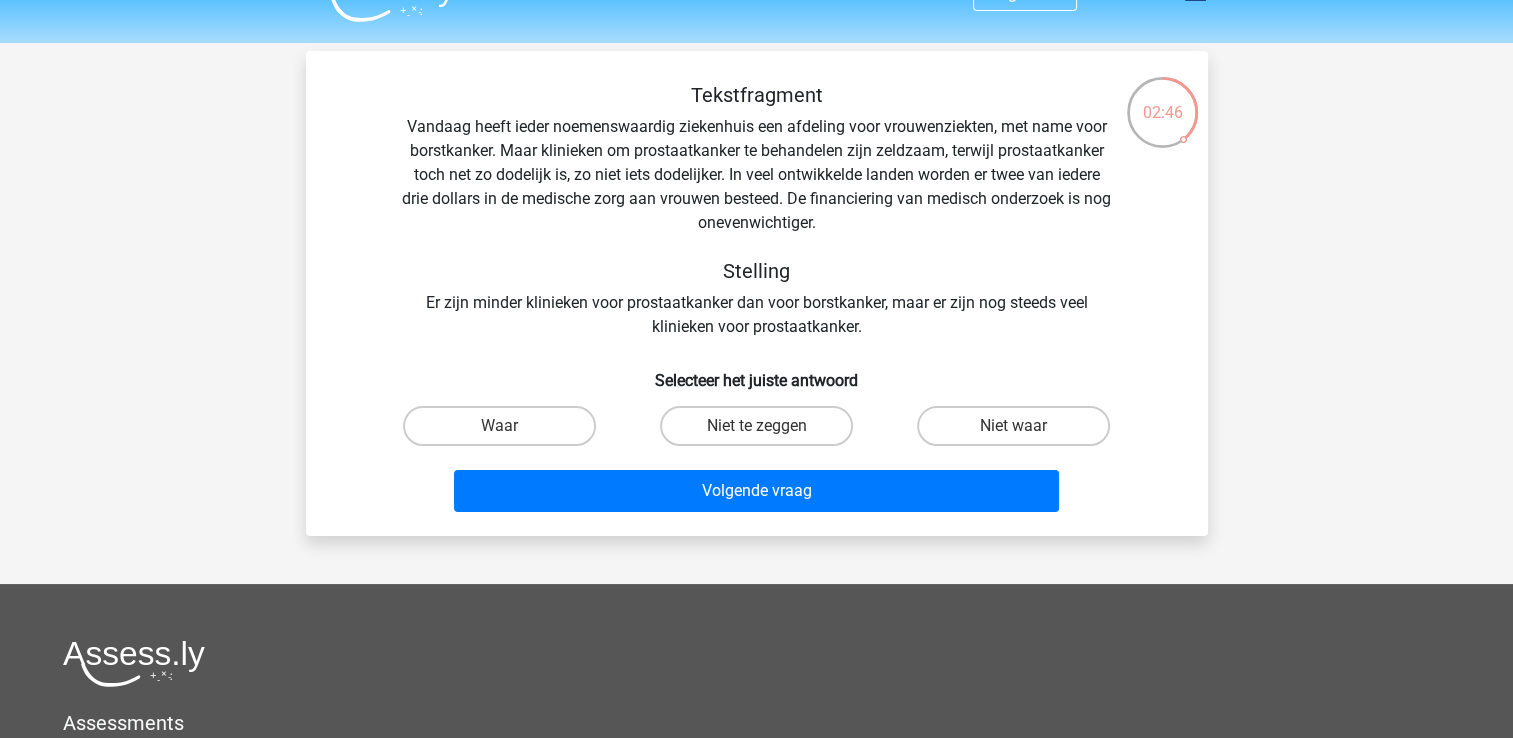 scroll, scrollTop: 40, scrollLeft: 0, axis: vertical 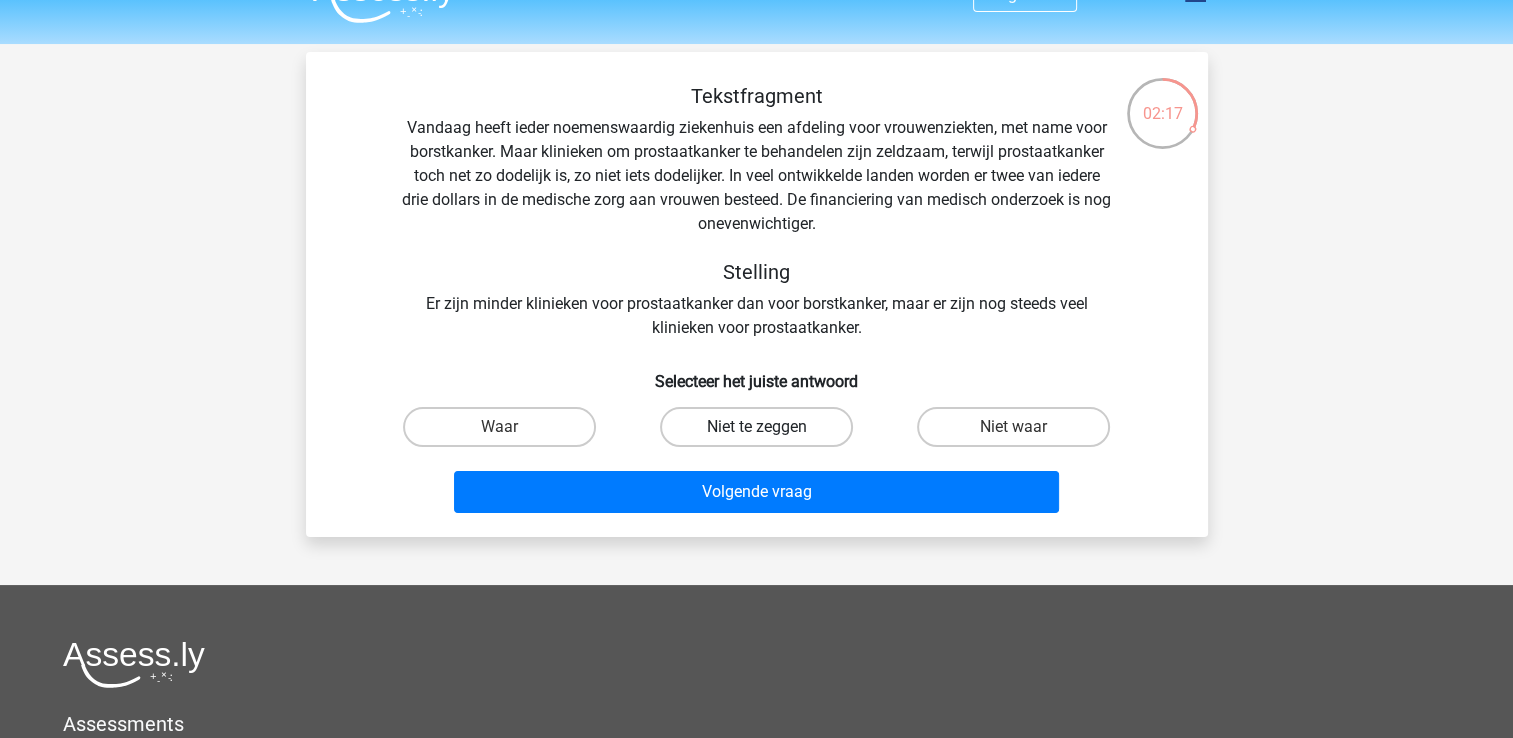 click on "Niet te zeggen" at bounding box center (756, 427) 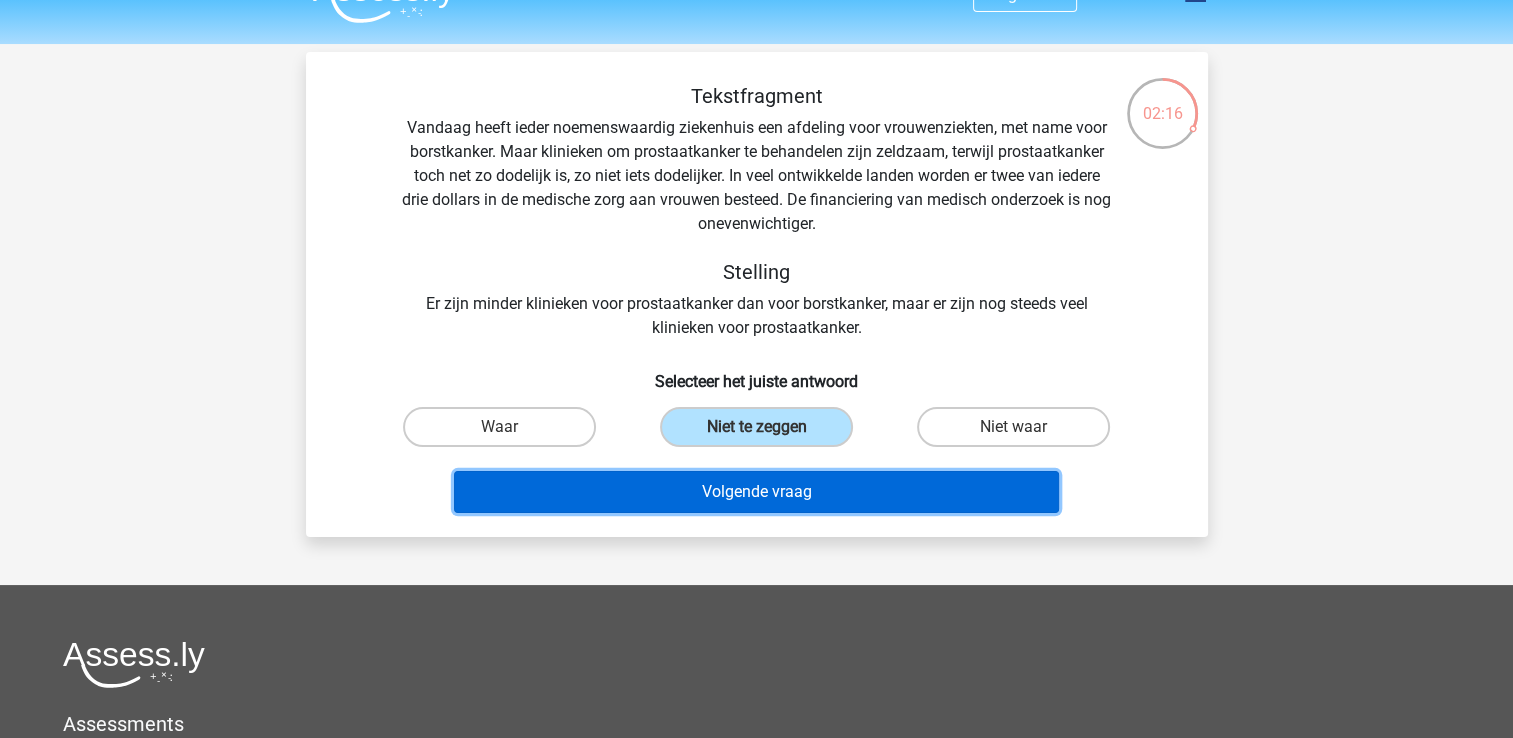 click on "Volgende vraag" at bounding box center (756, 492) 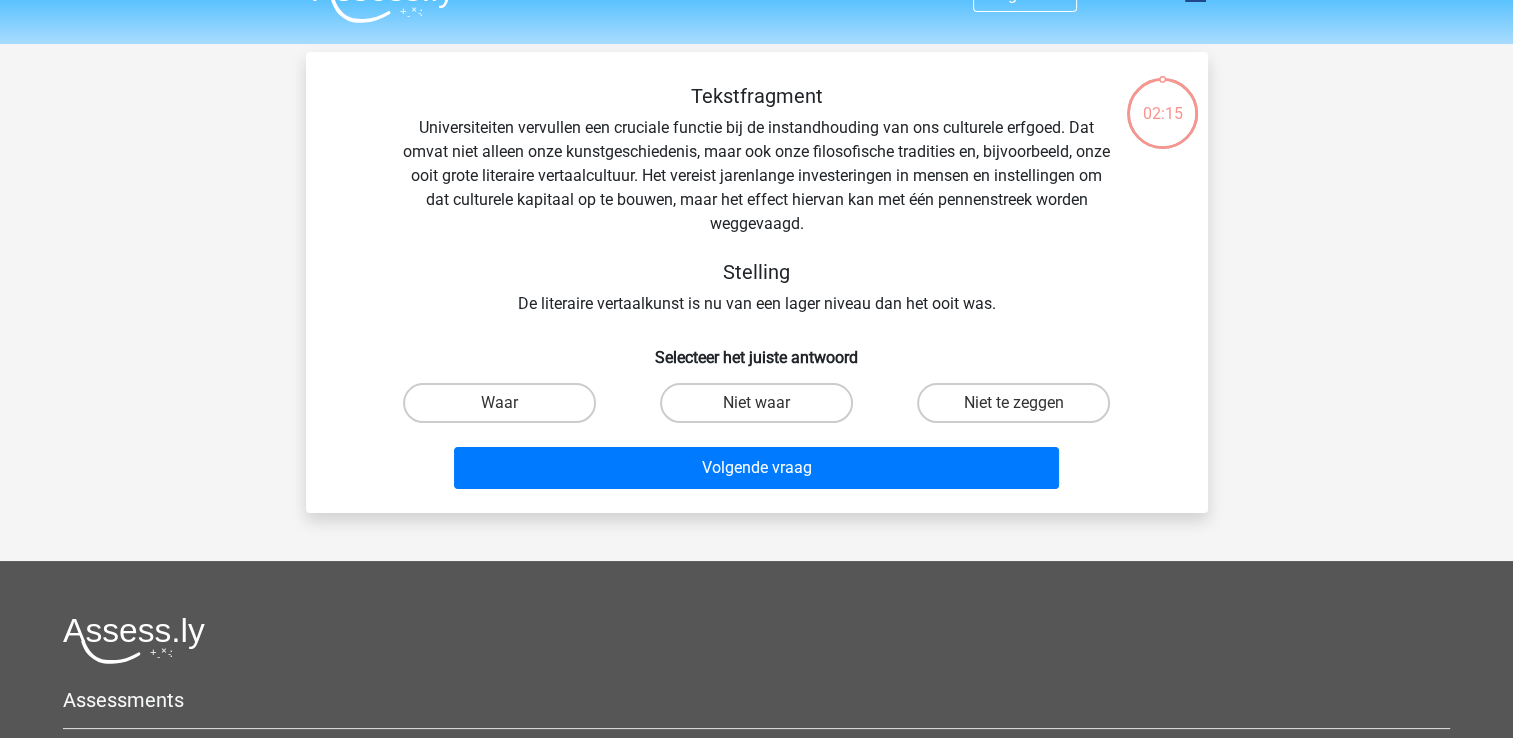 scroll, scrollTop: 92, scrollLeft: 0, axis: vertical 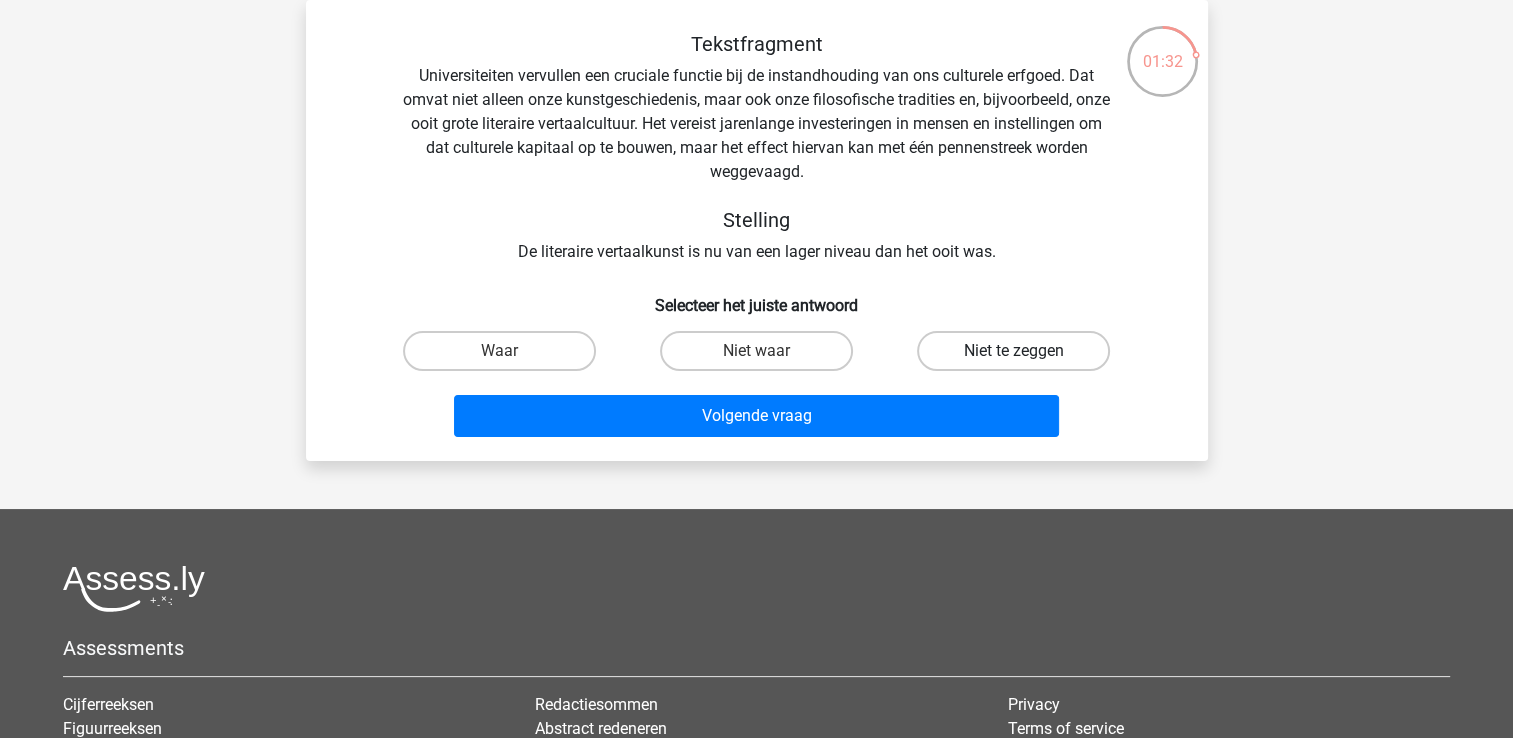 click on "Niet te zeggen" at bounding box center [1013, 351] 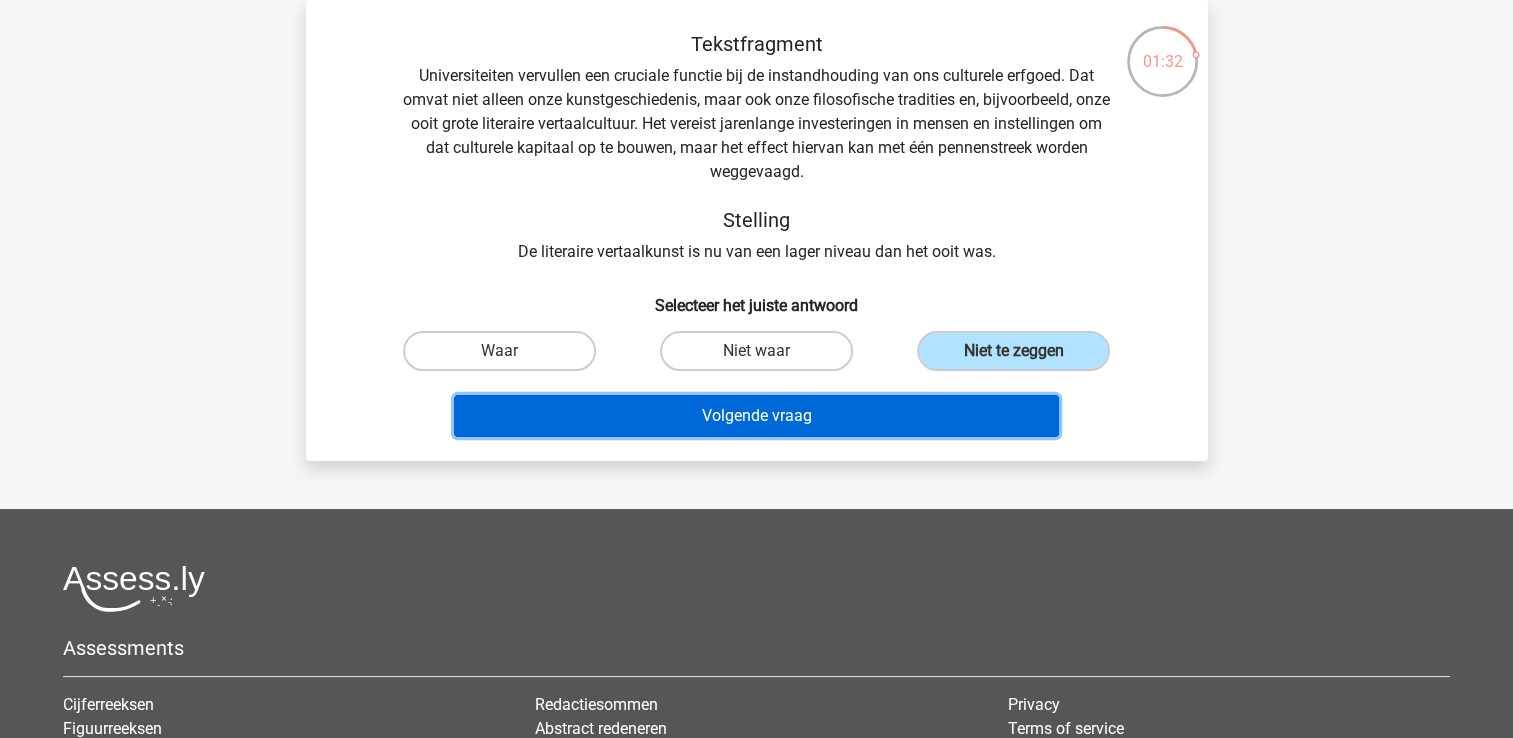 click on "Volgende vraag" at bounding box center (756, 416) 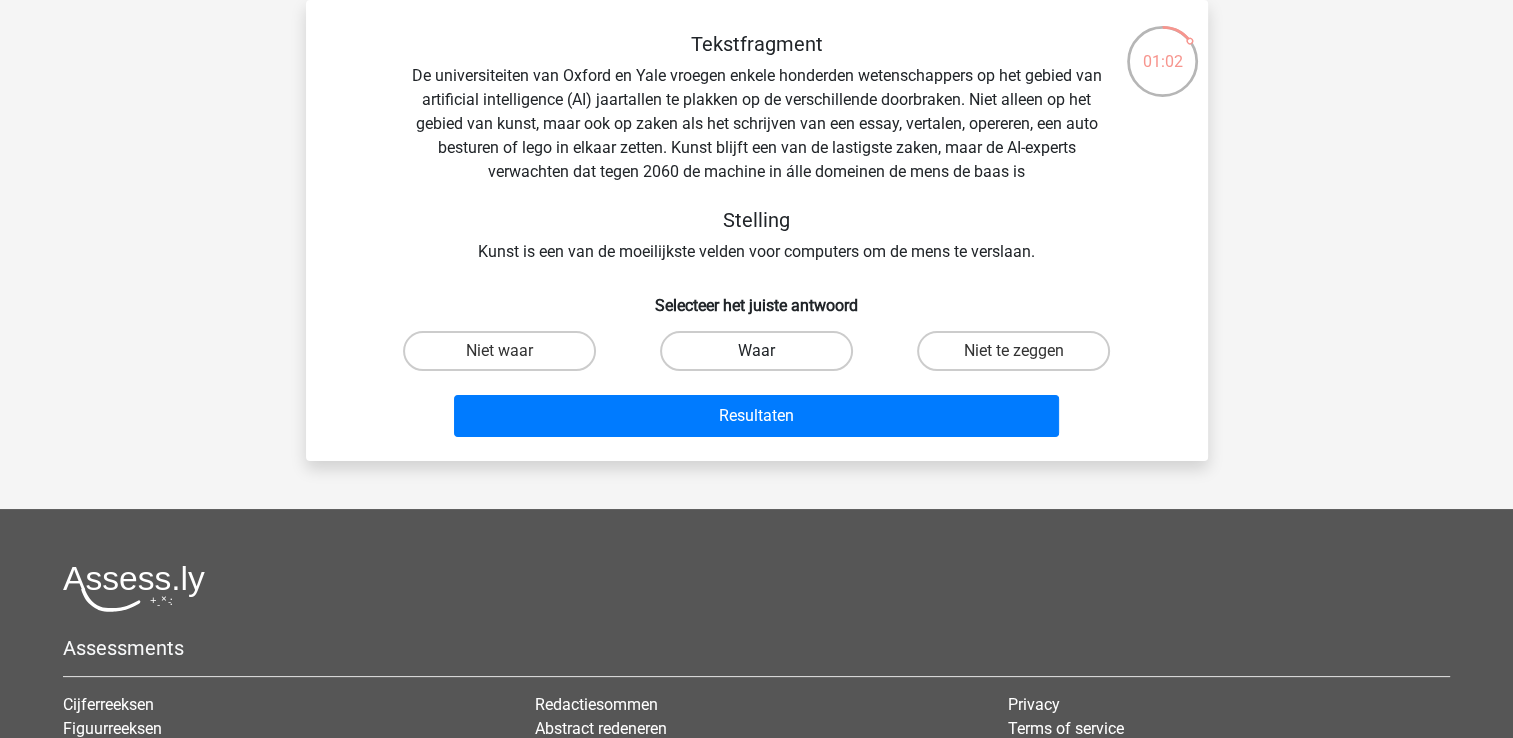 click on "Waar" at bounding box center [756, 351] 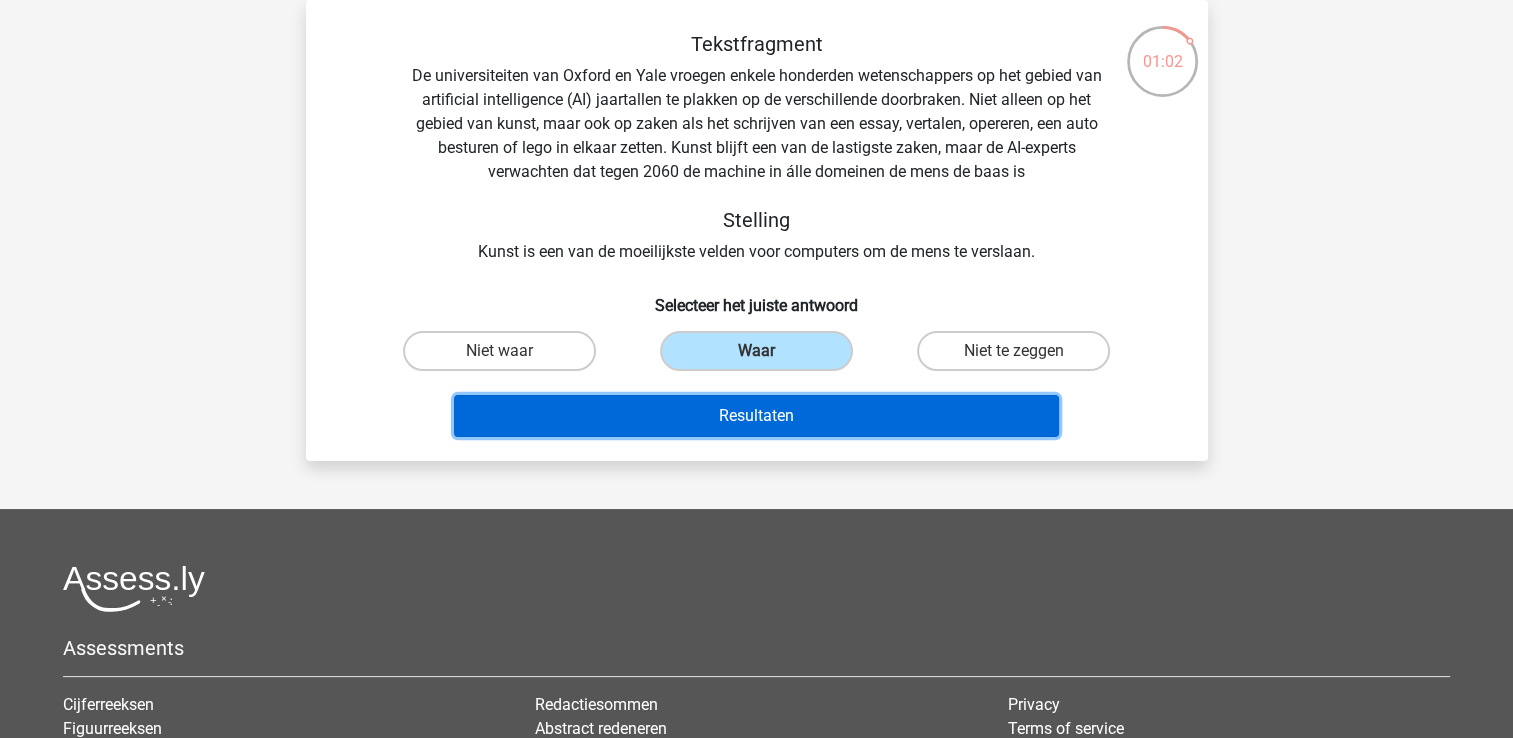 click on "Resultaten" at bounding box center (756, 416) 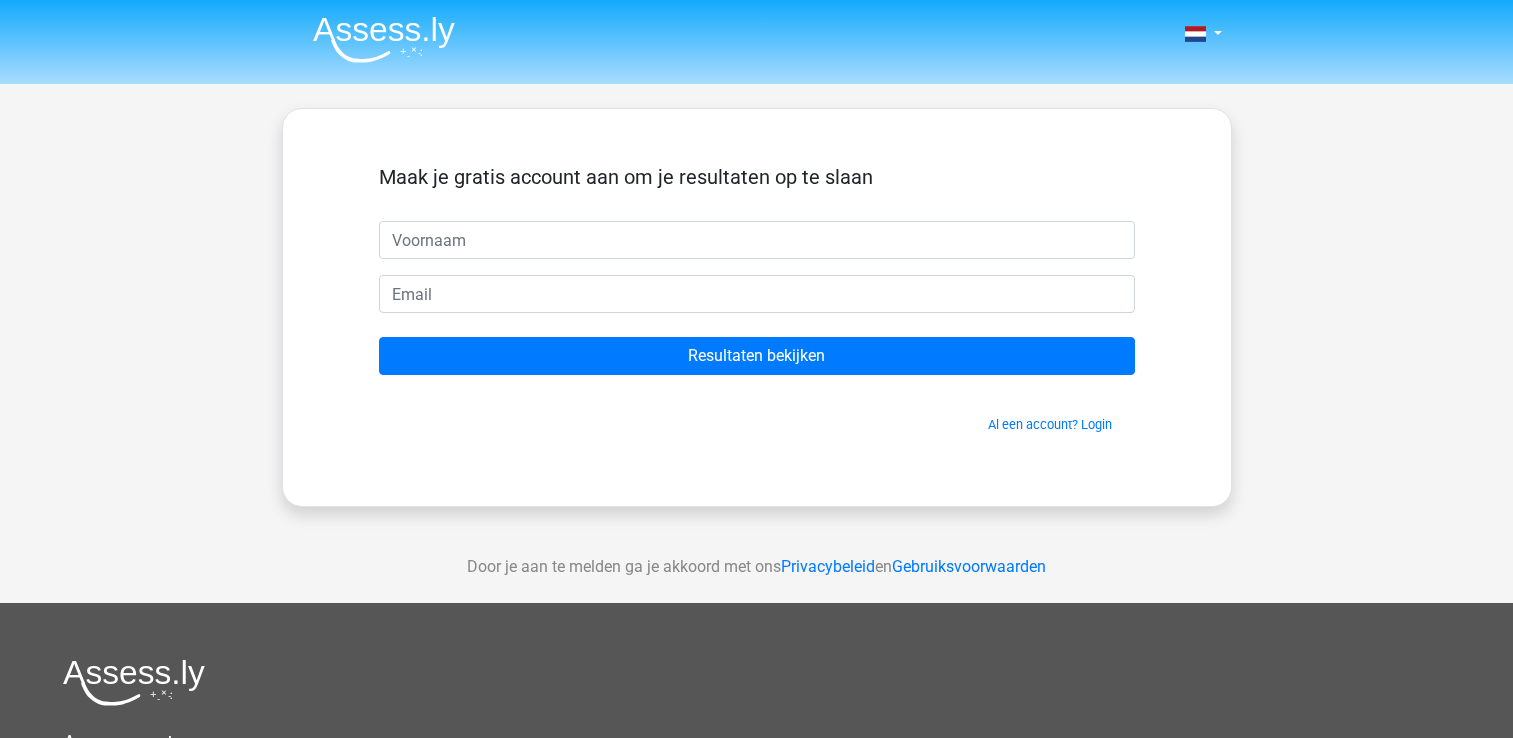 scroll, scrollTop: 0, scrollLeft: 0, axis: both 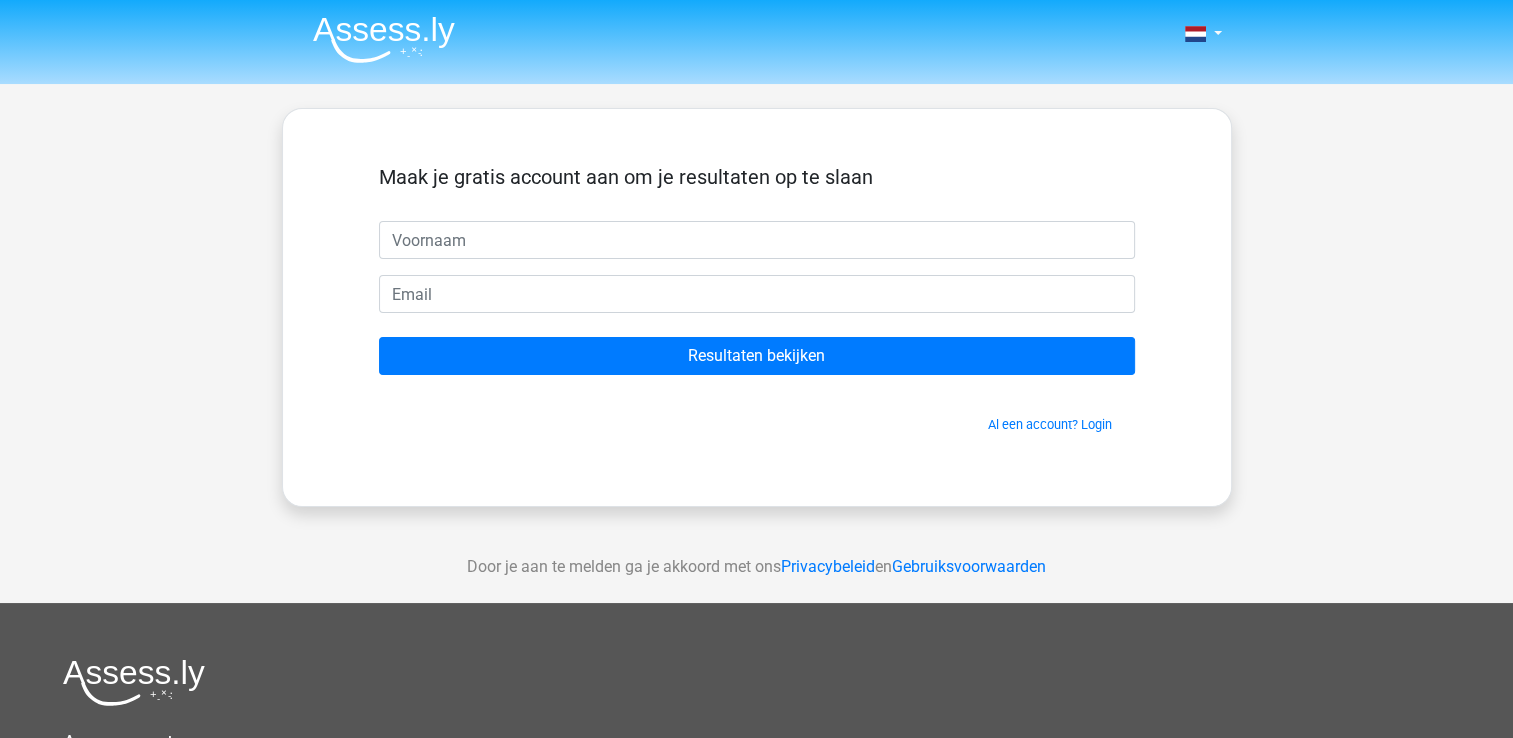 click at bounding box center (757, 240) 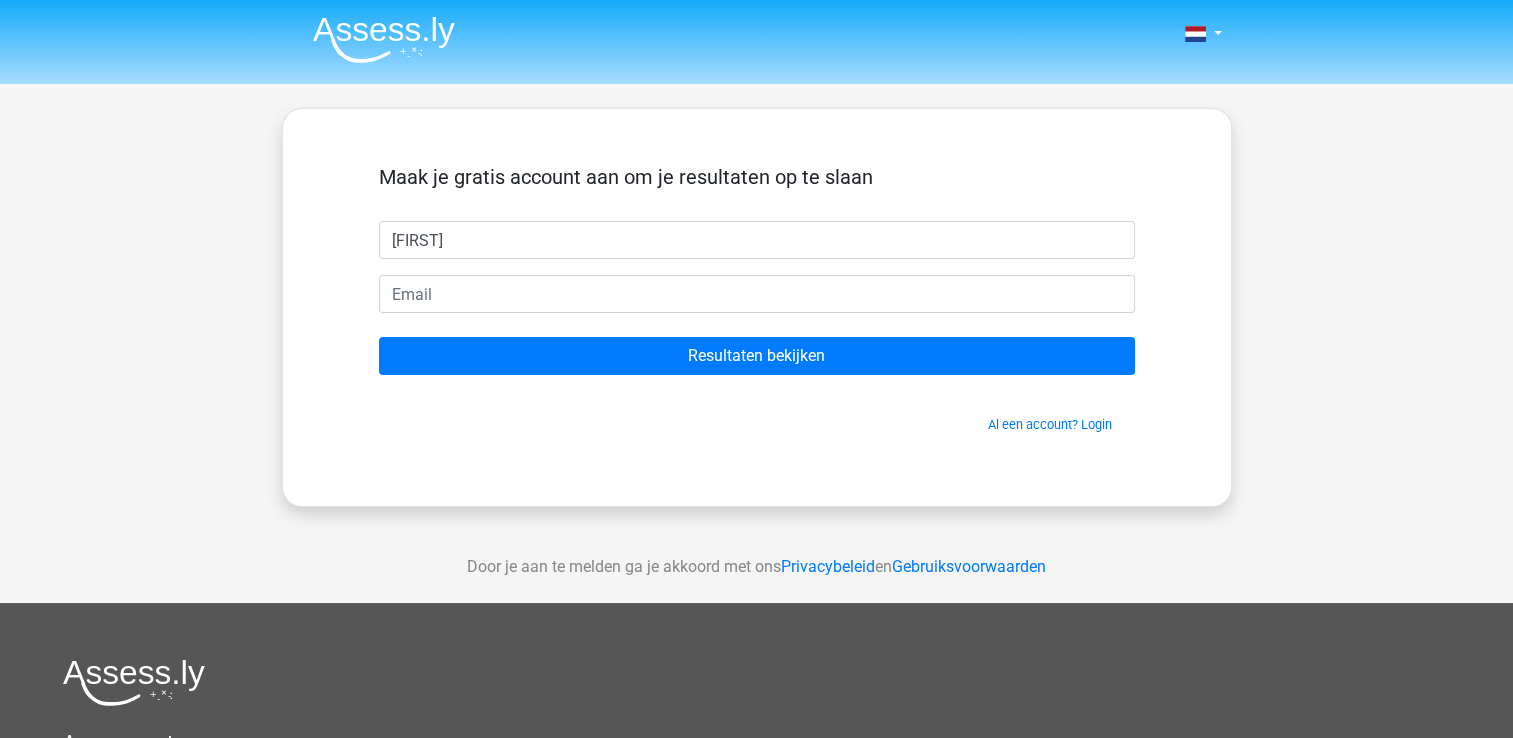 type on "[FIRST]" 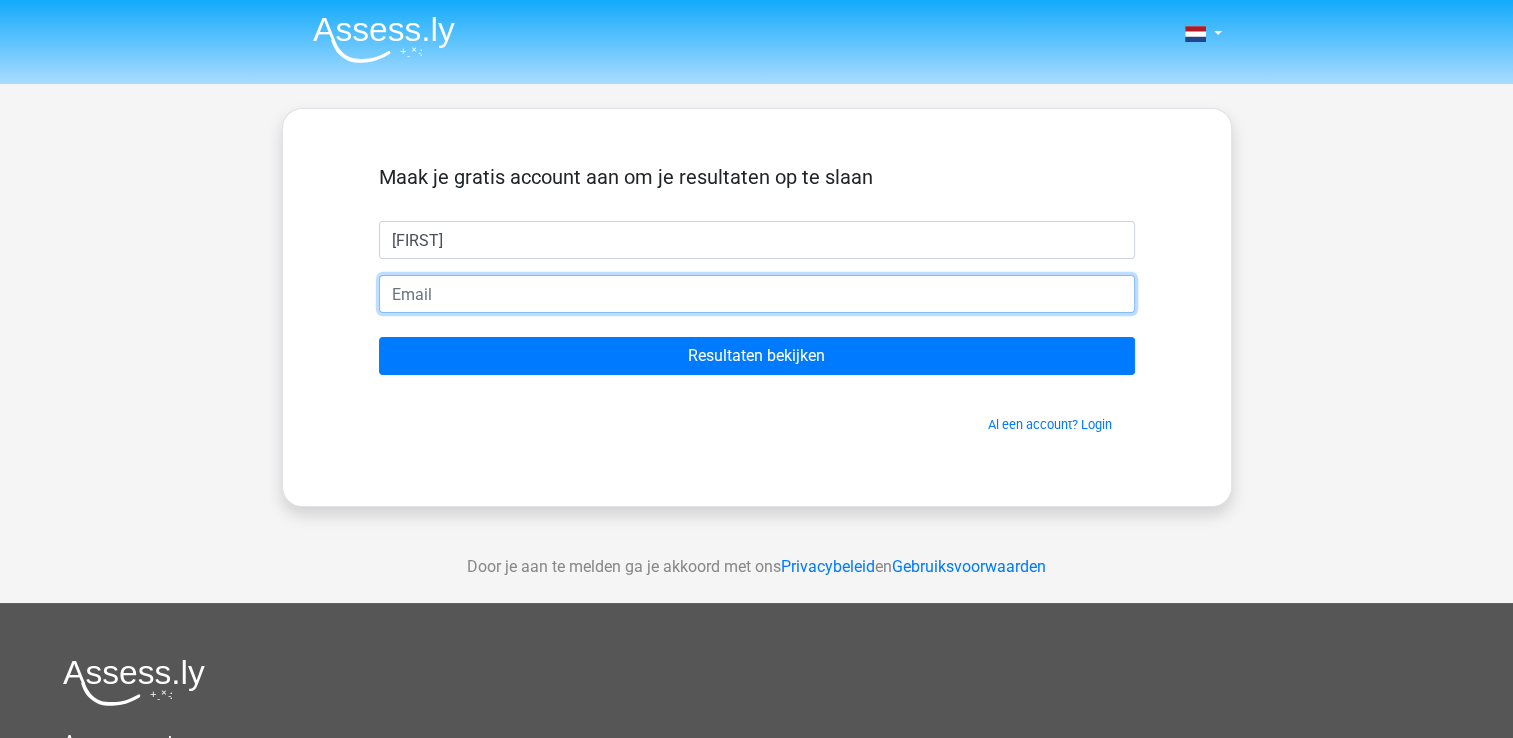 click at bounding box center [757, 294] 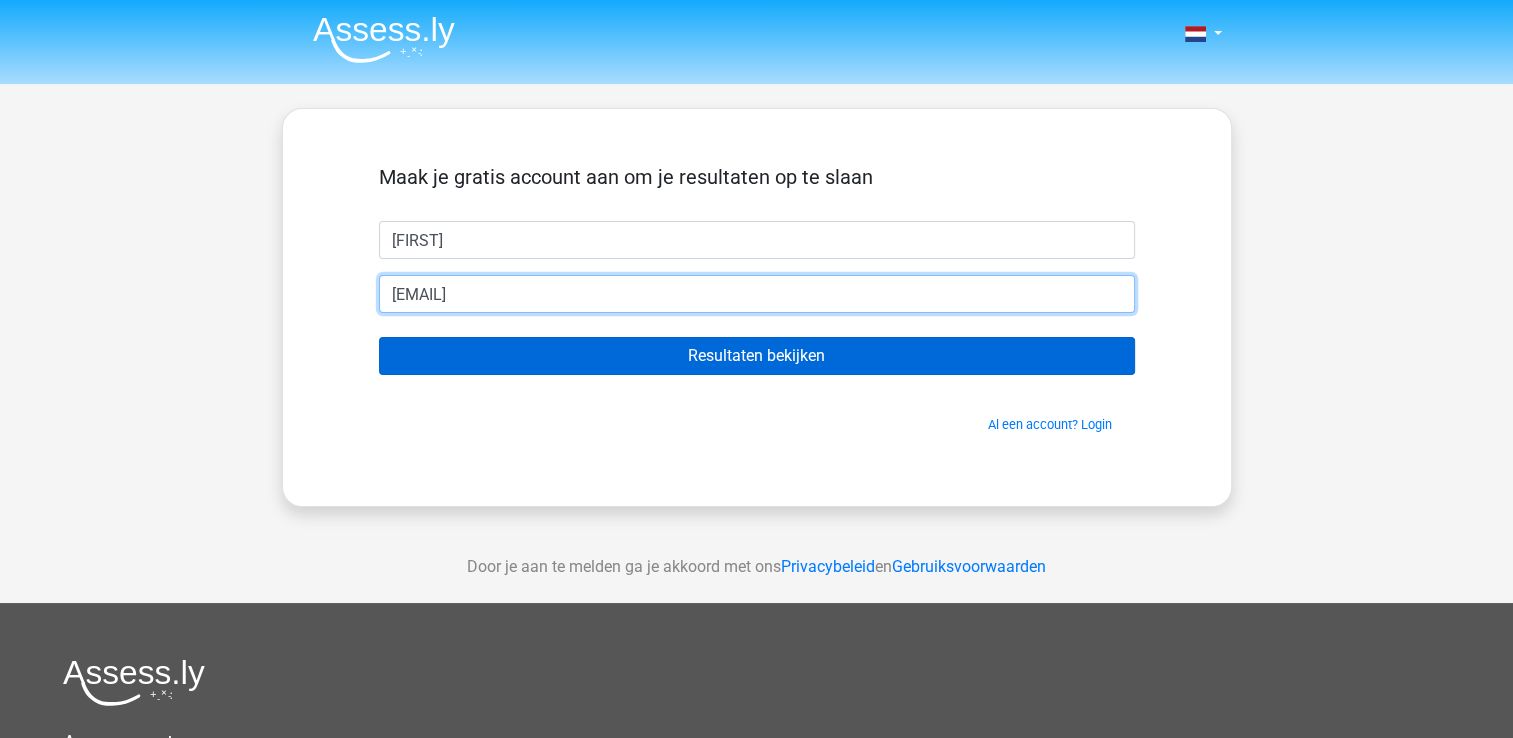 type on "lottebootsma@example.com" 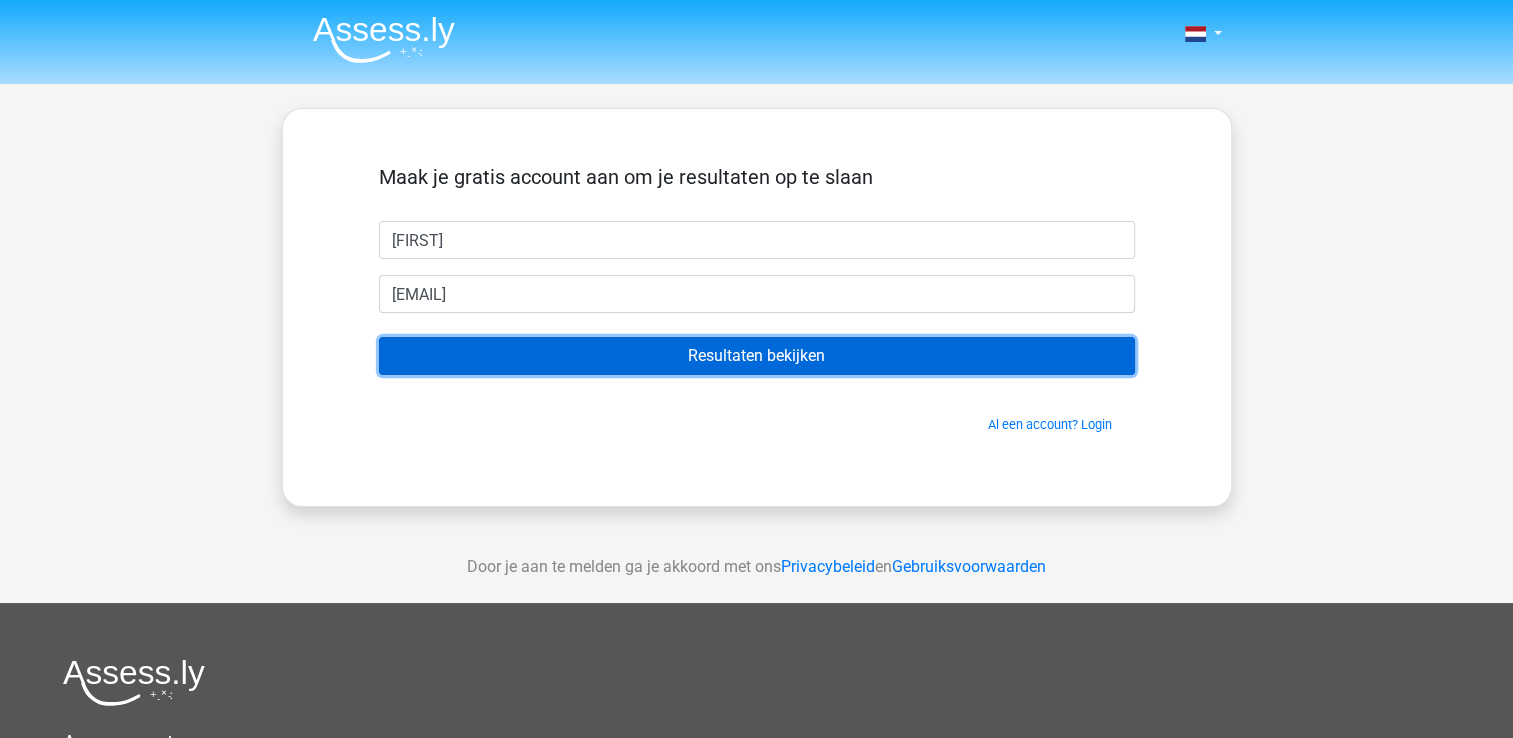 click on "Resultaten bekijken" at bounding box center [757, 356] 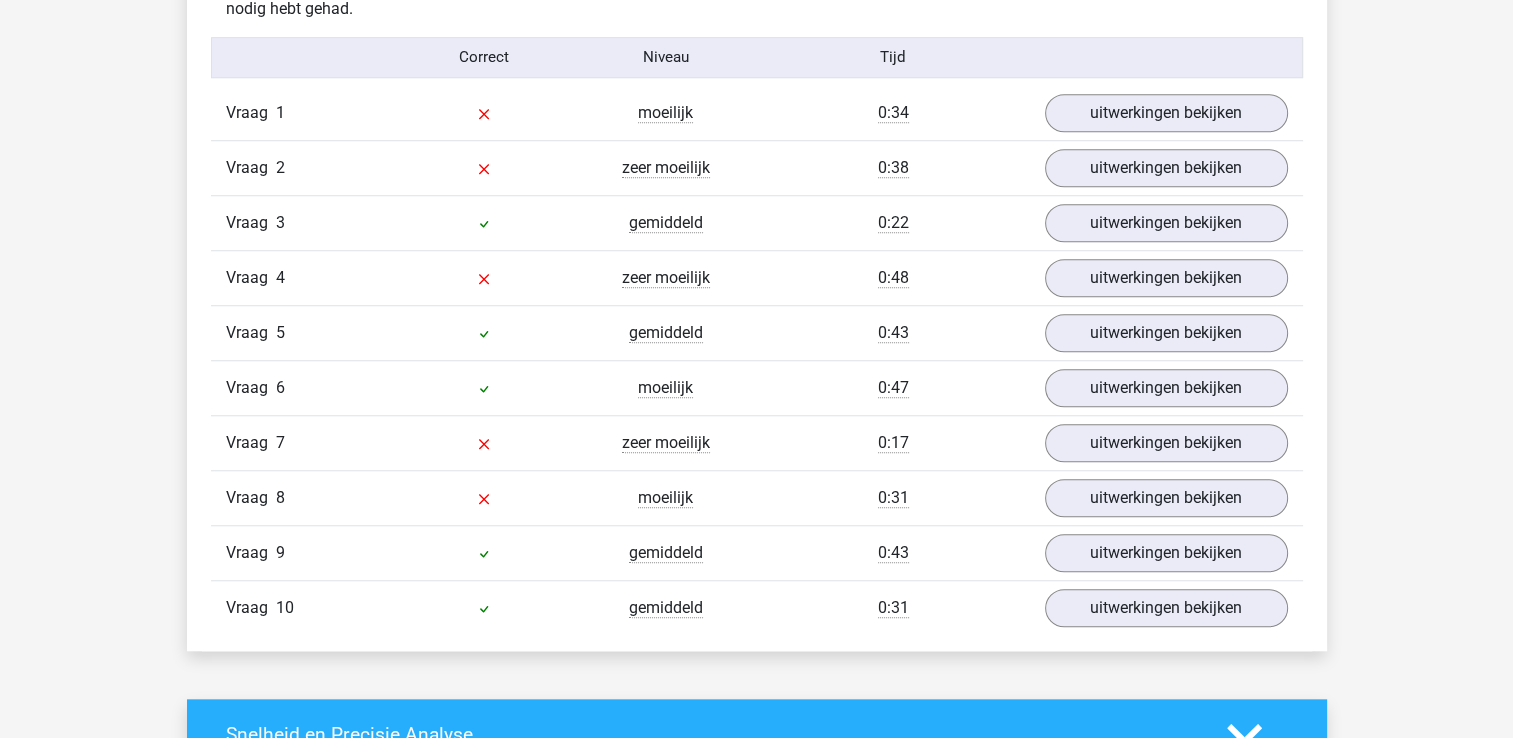 scroll, scrollTop: 1659, scrollLeft: 0, axis: vertical 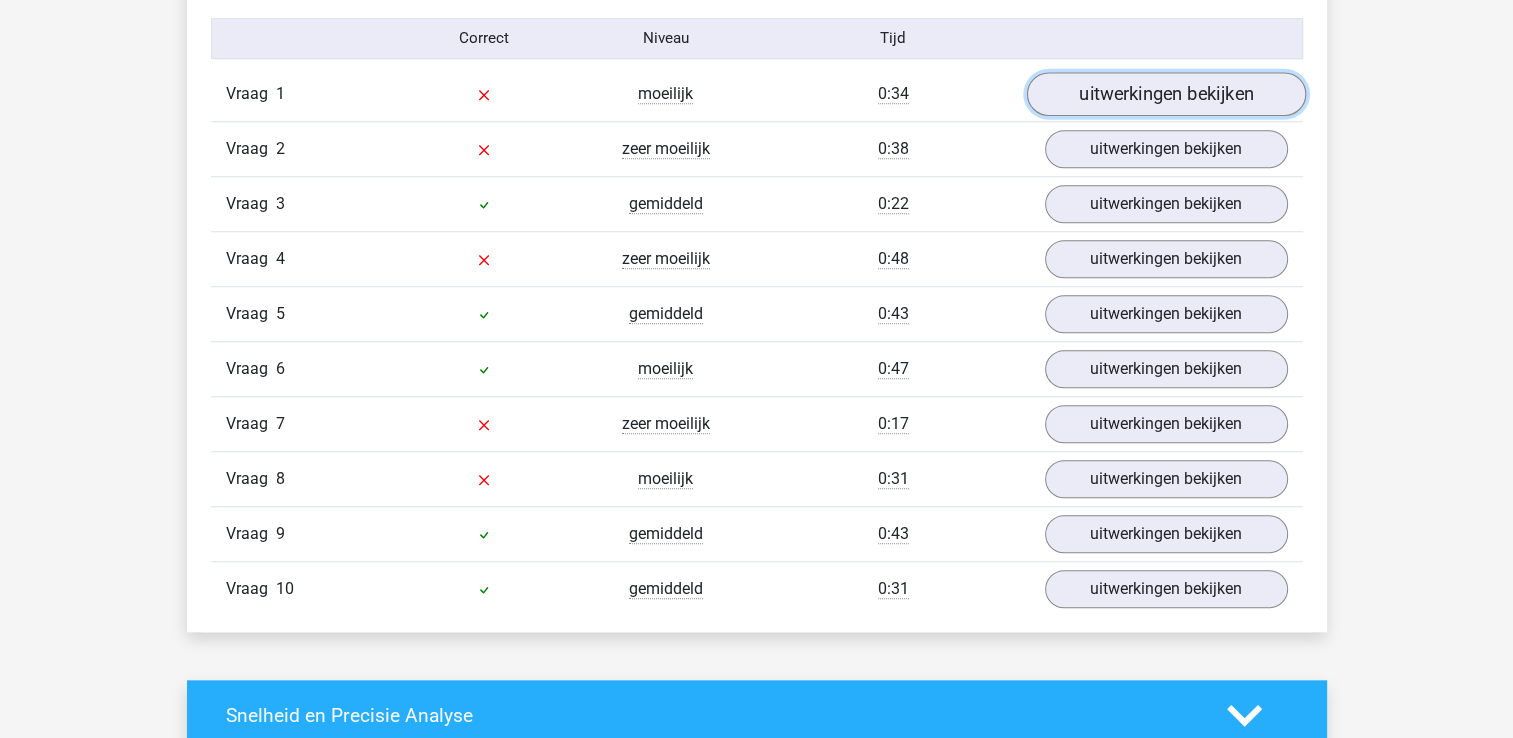 click on "uitwerkingen bekijken" at bounding box center (1165, 94) 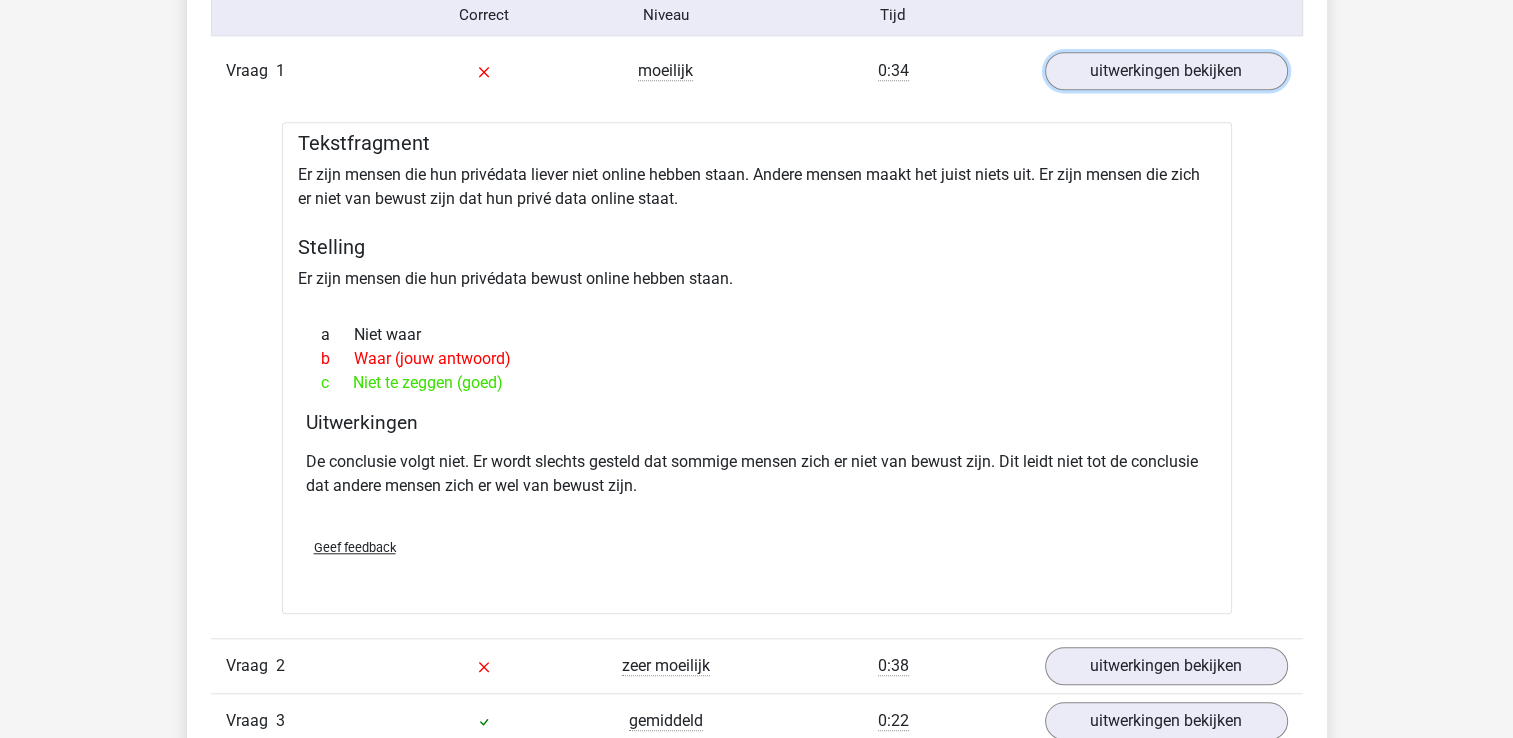 scroll, scrollTop: 1852, scrollLeft: 0, axis: vertical 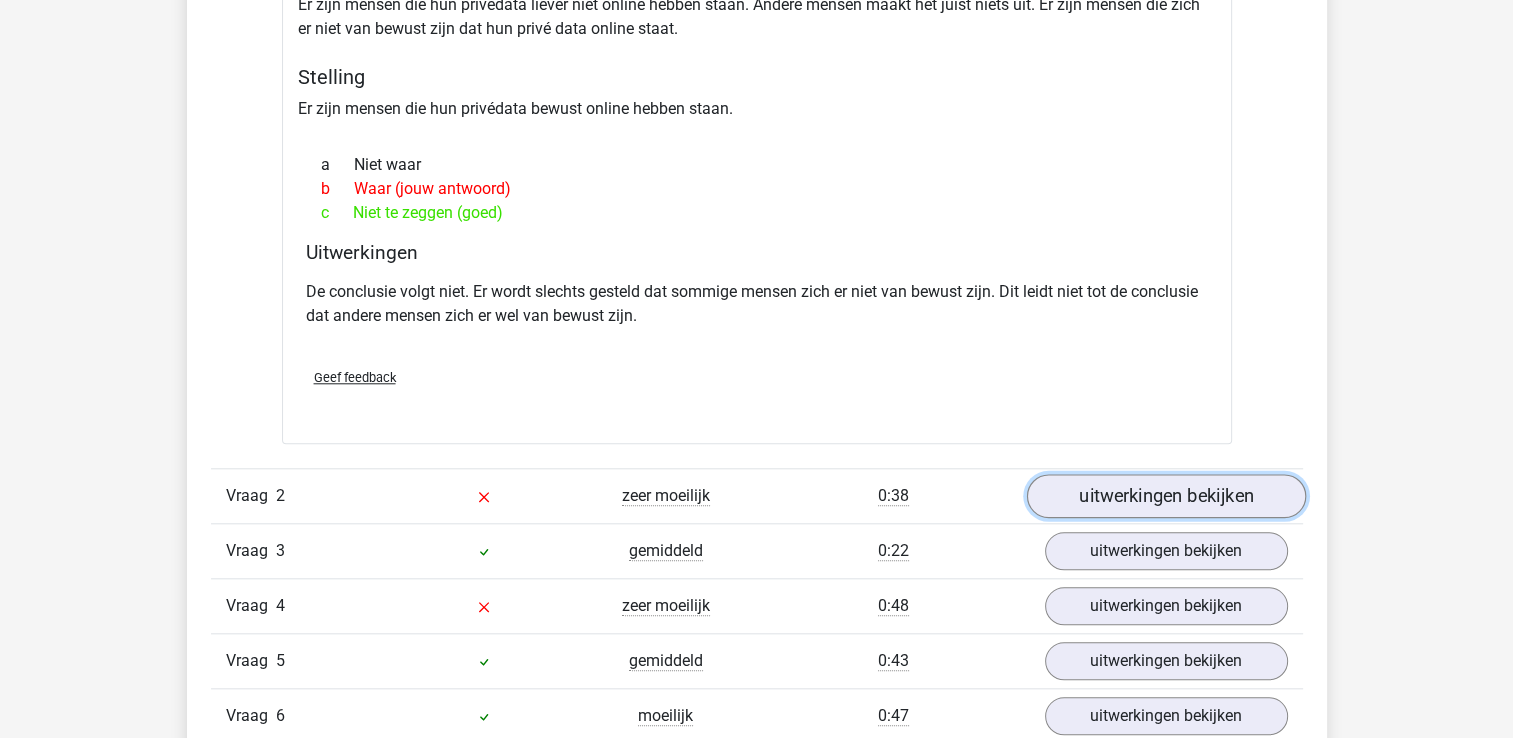click on "uitwerkingen bekijken" at bounding box center [1165, 496] 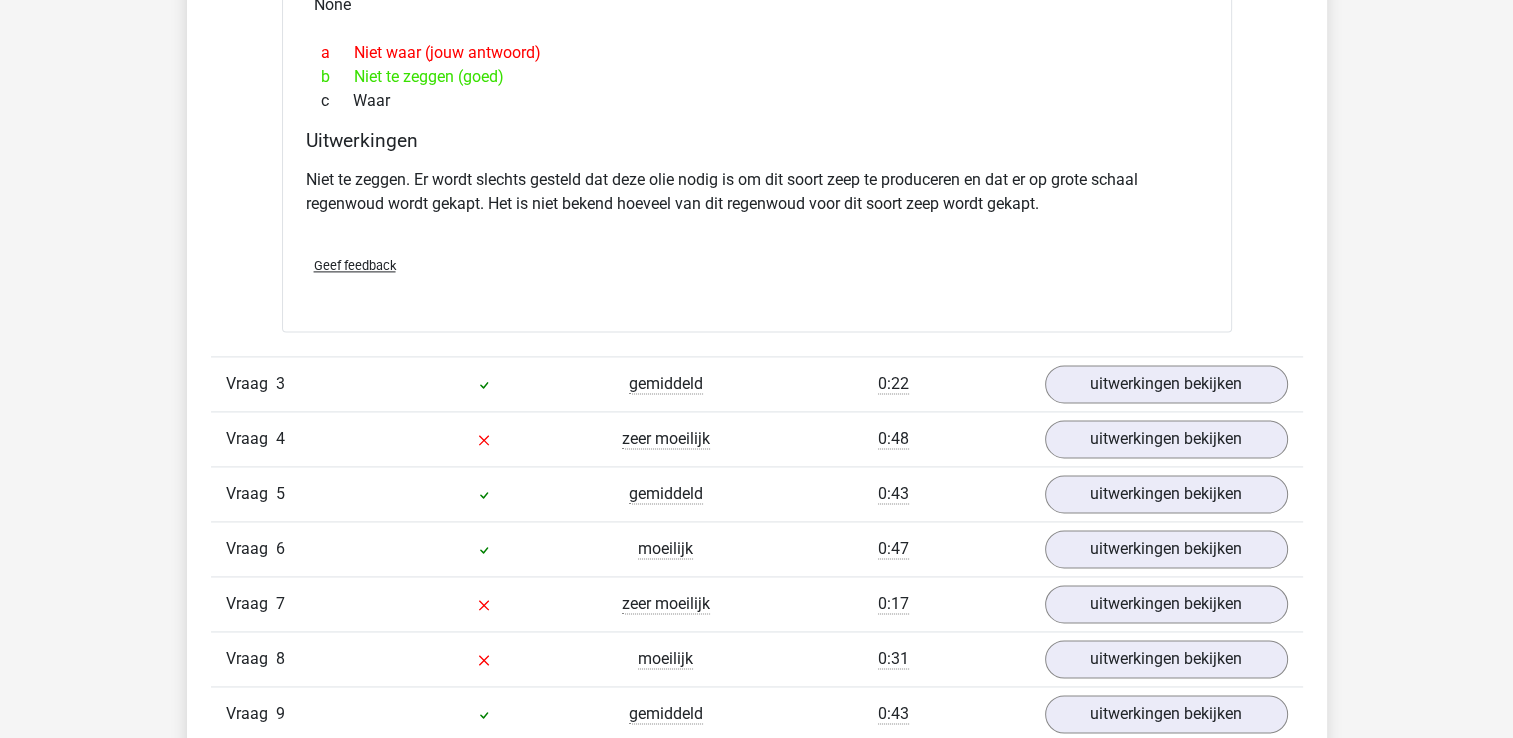 scroll, scrollTop: 2814, scrollLeft: 0, axis: vertical 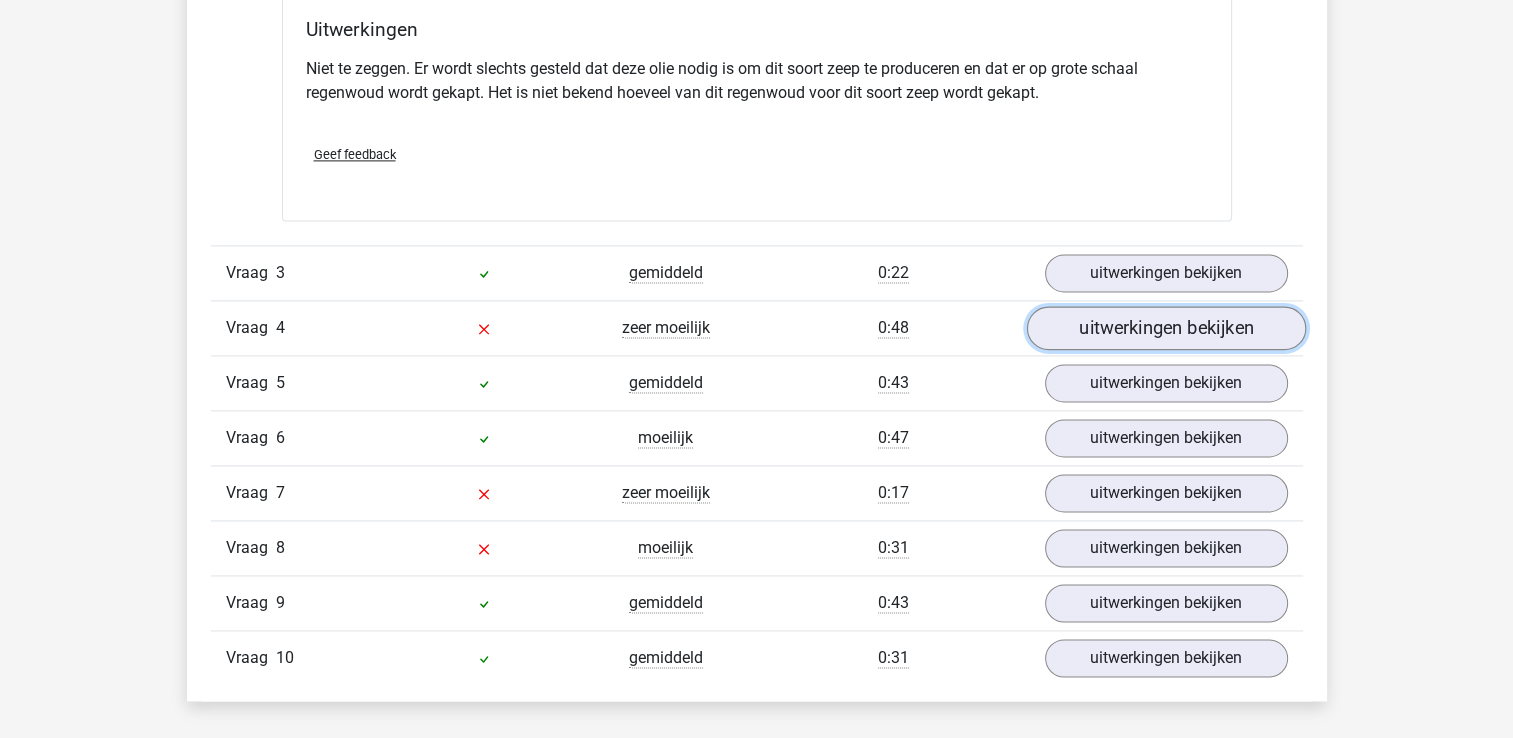 click on "uitwerkingen bekijken" at bounding box center [1165, 329] 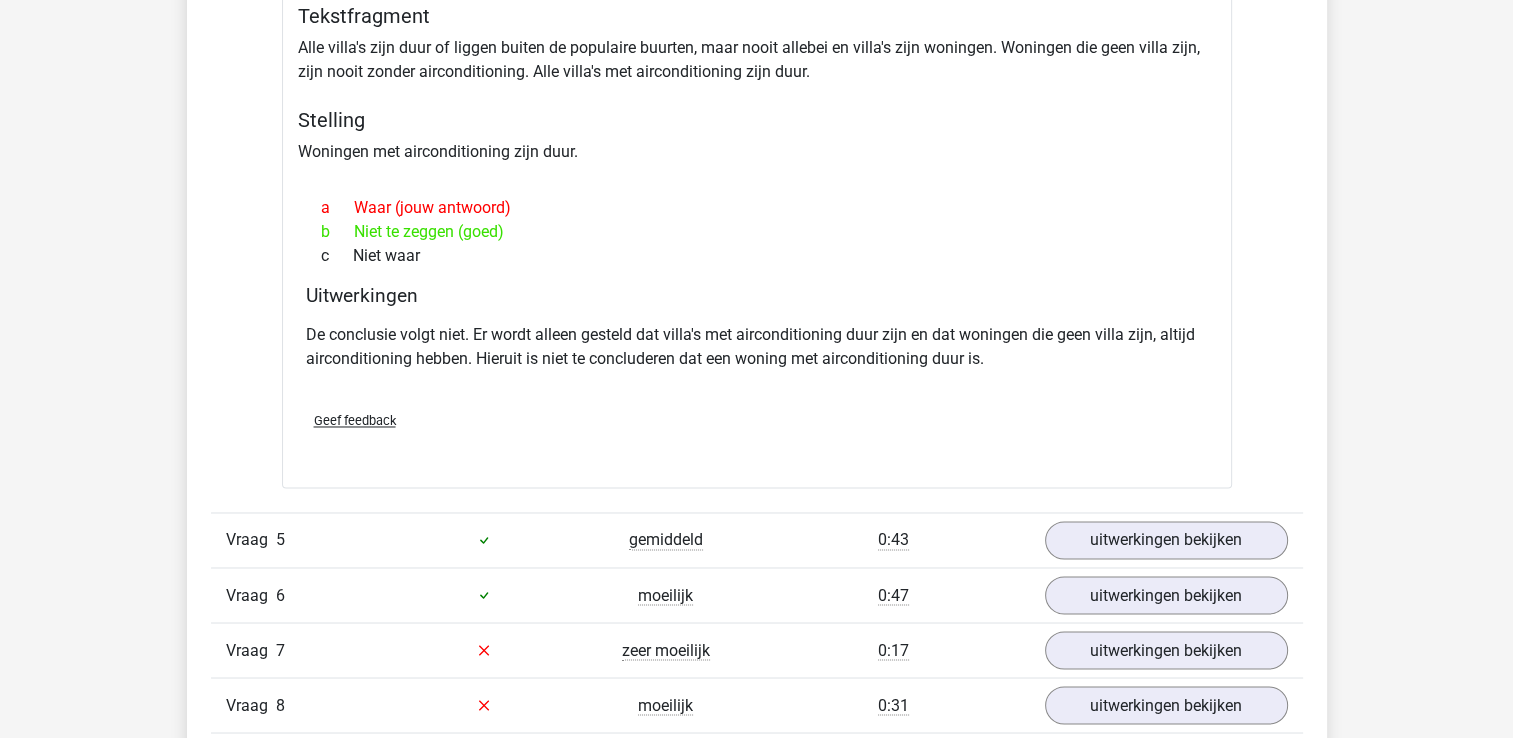 scroll, scrollTop: 3188, scrollLeft: 0, axis: vertical 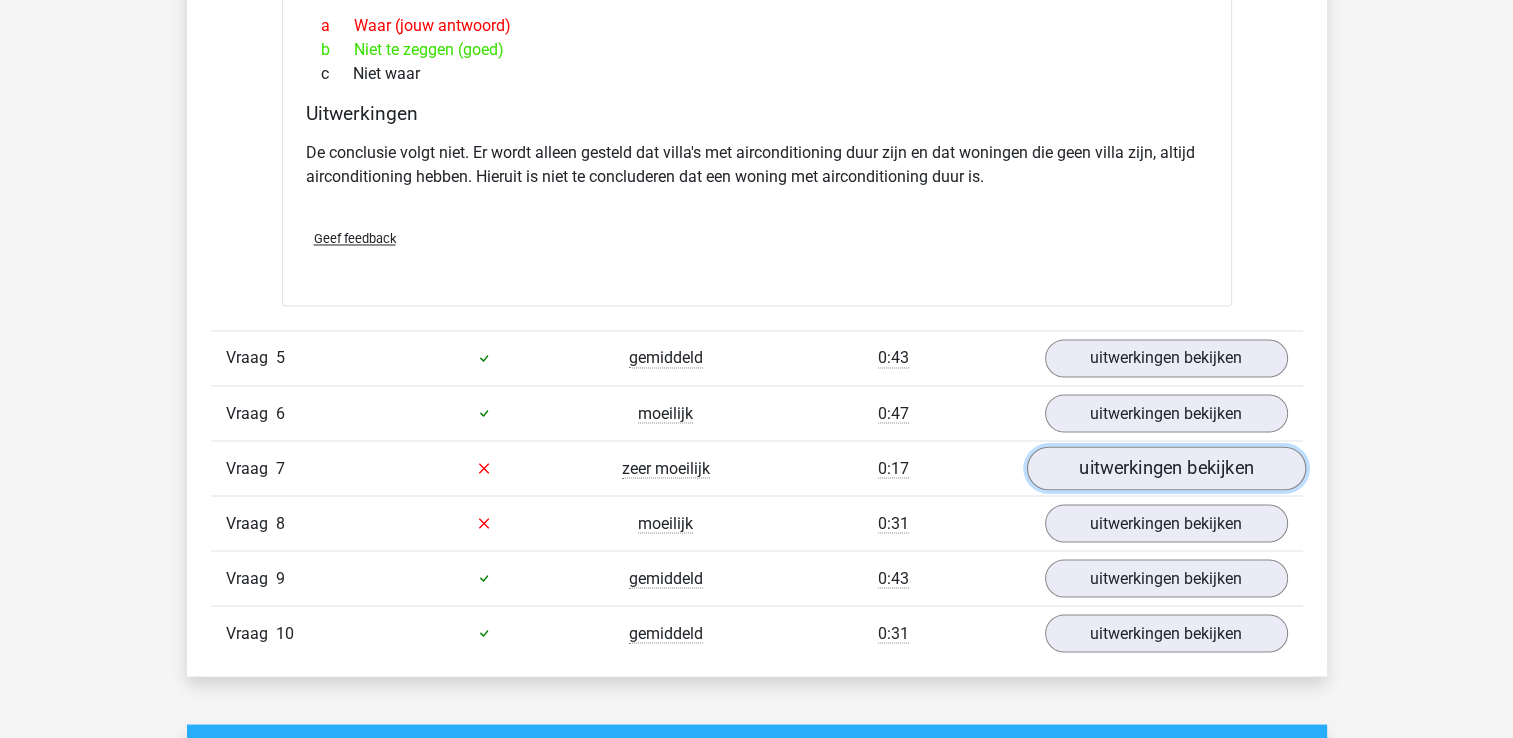 click on "uitwerkingen bekijken" at bounding box center [1165, 468] 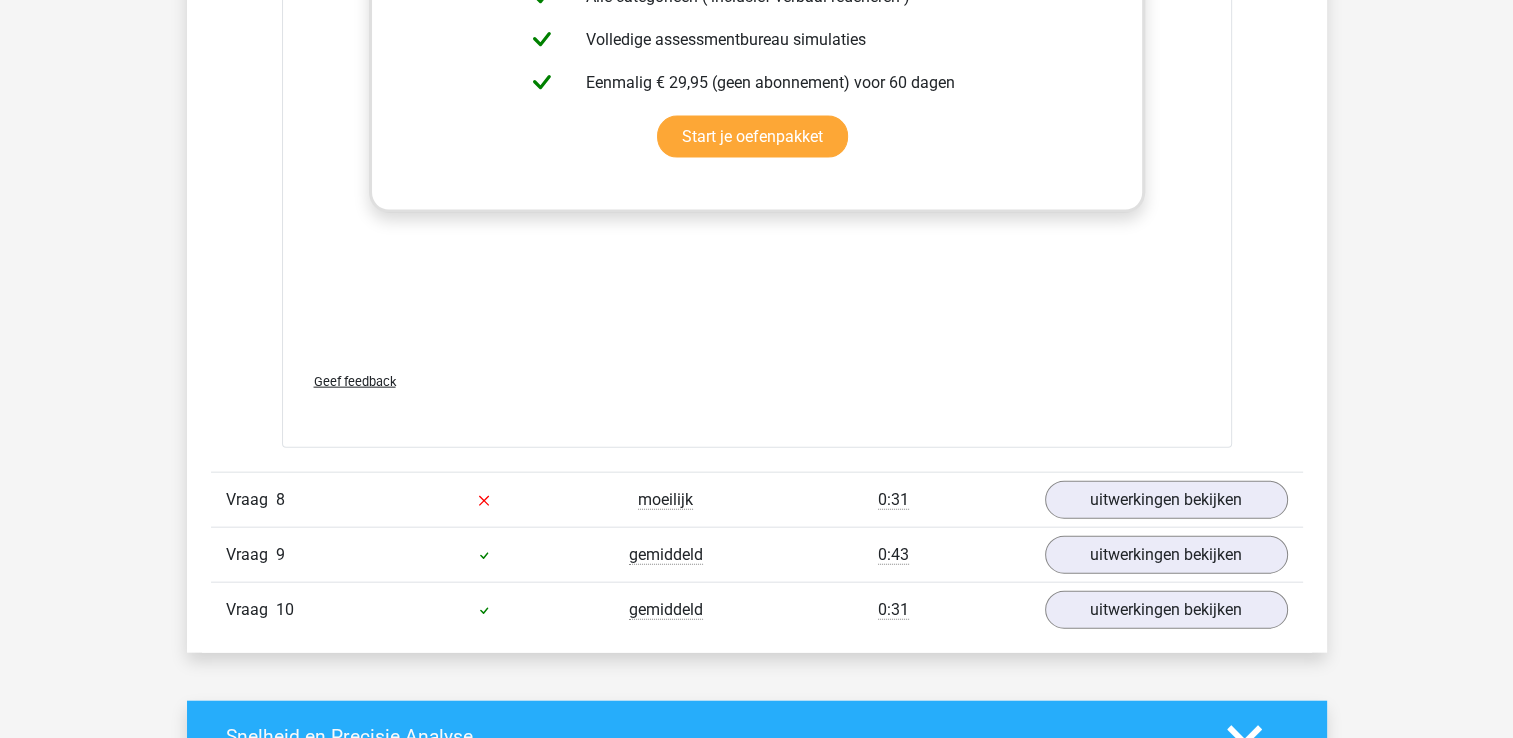 scroll, scrollTop: 4492, scrollLeft: 0, axis: vertical 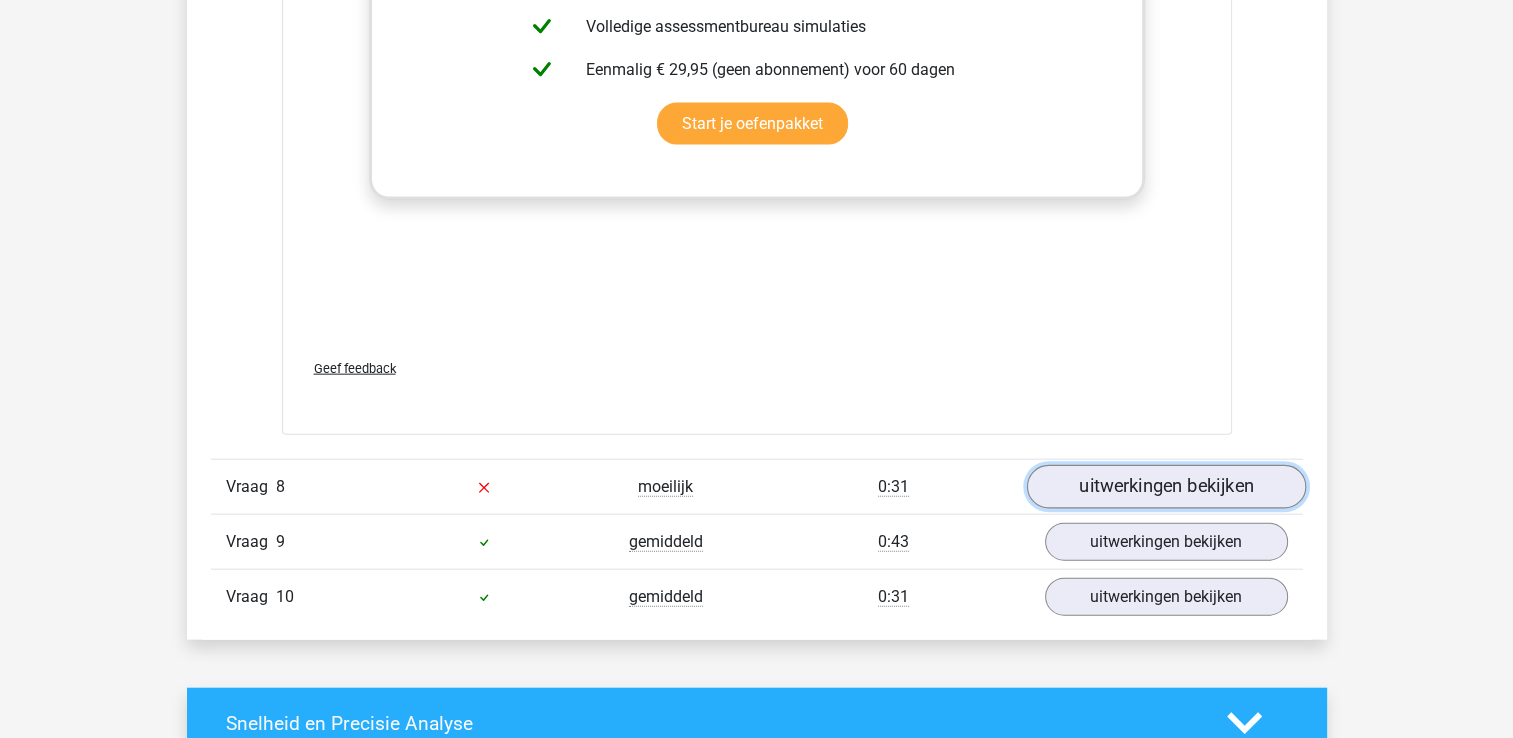 click on "uitwerkingen bekijken" at bounding box center (1165, 487) 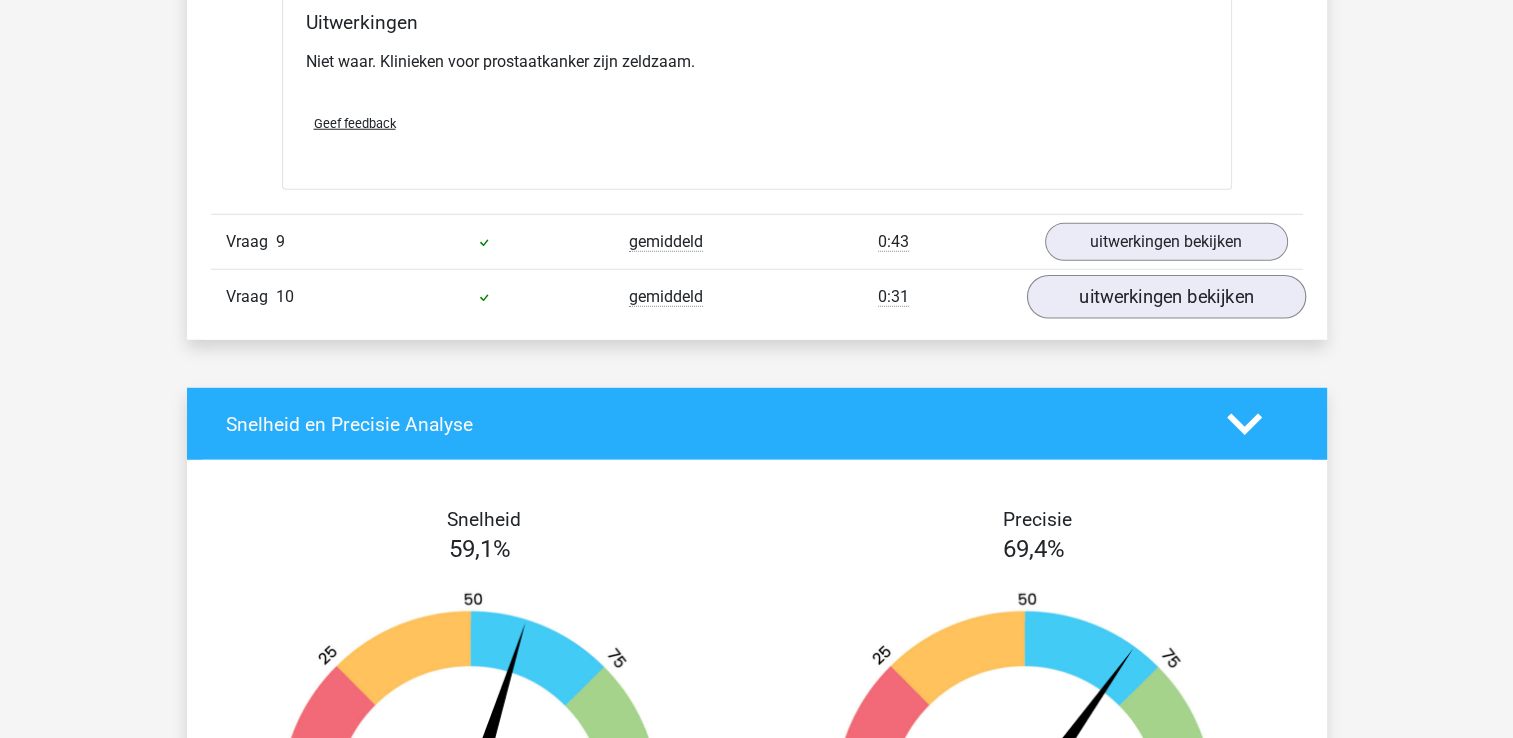 scroll, scrollTop: 5318, scrollLeft: 0, axis: vertical 